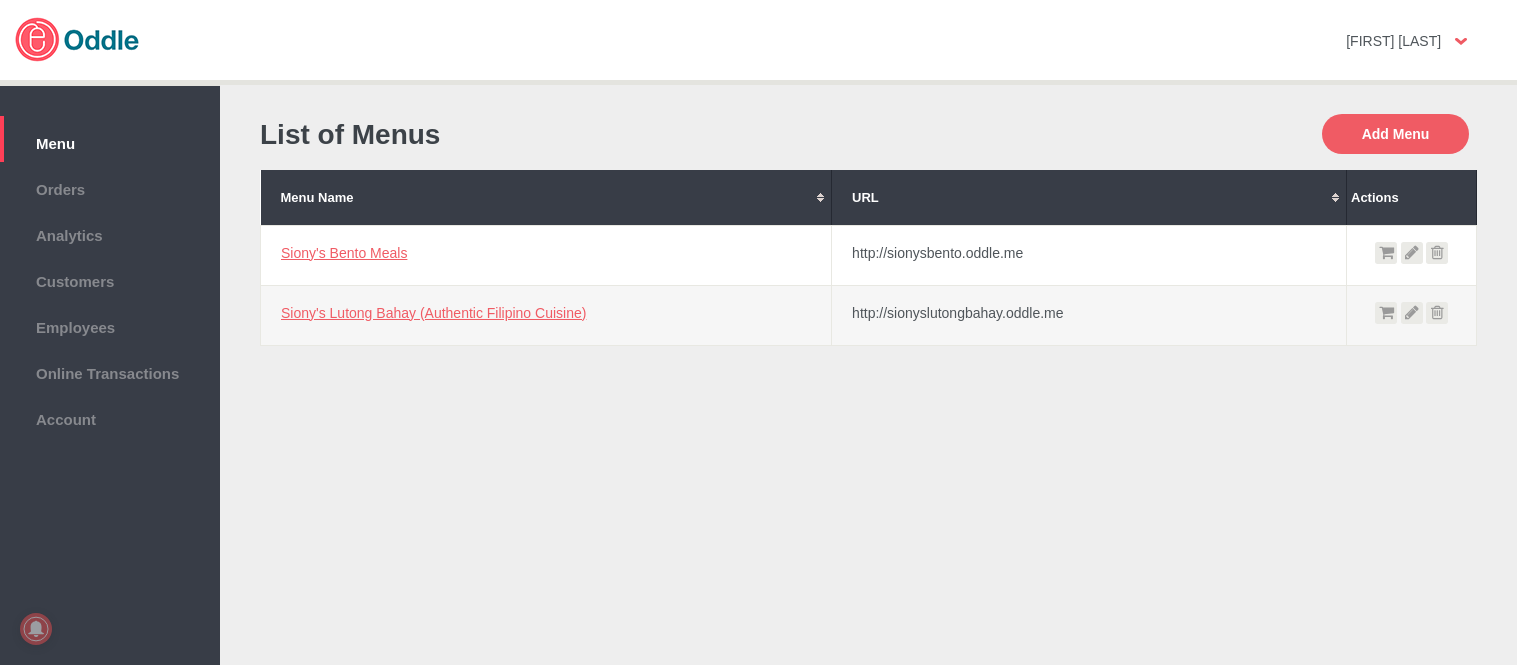 scroll, scrollTop: 0, scrollLeft: 0, axis: both 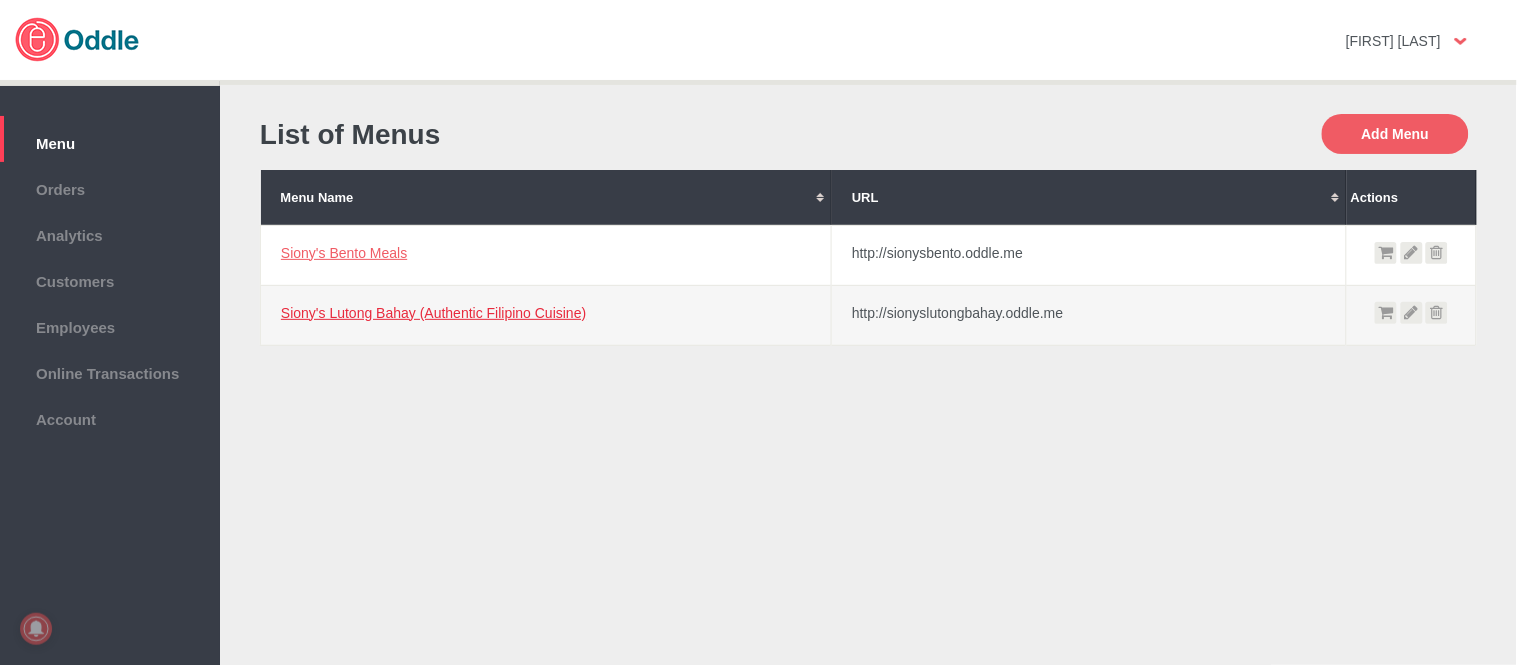 click on "Siony's Lutong Bahay (Authentic Filipino Cuisine)" at bounding box center [433, 313] 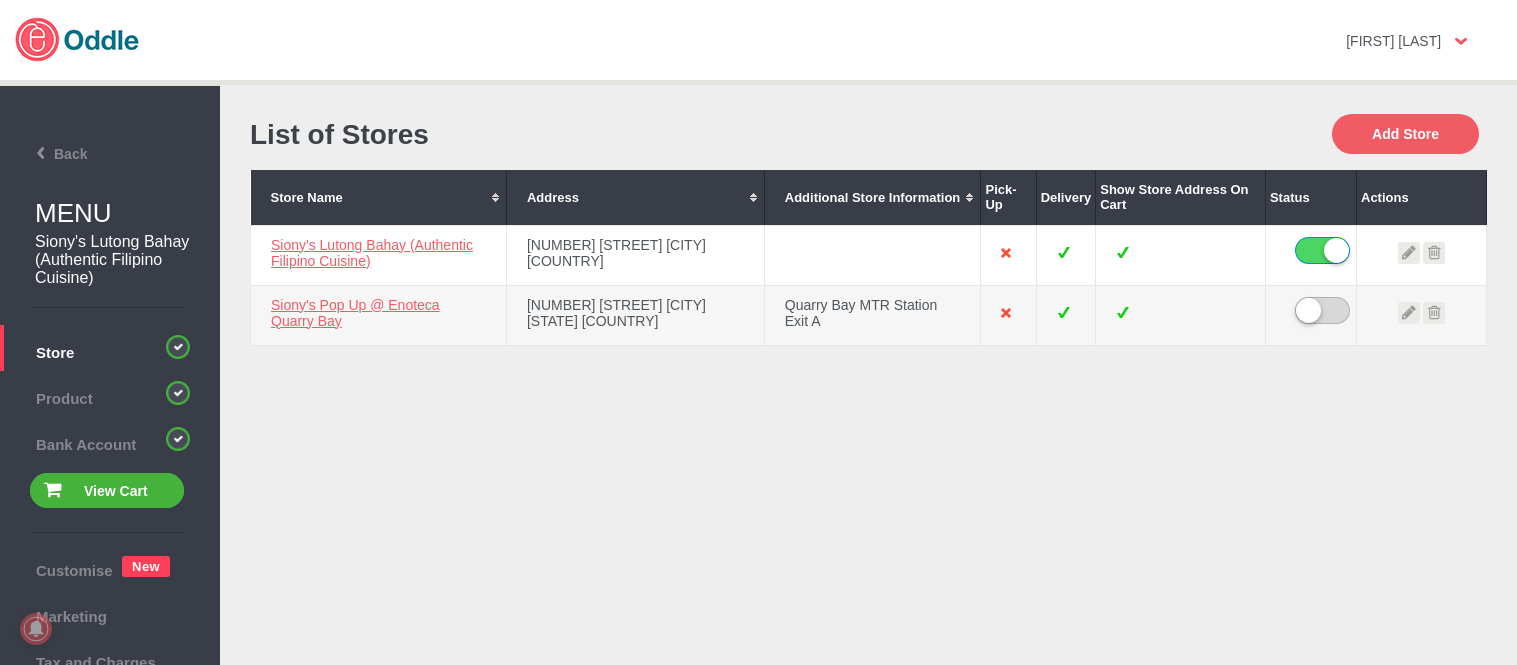 scroll, scrollTop: 0, scrollLeft: 0, axis: both 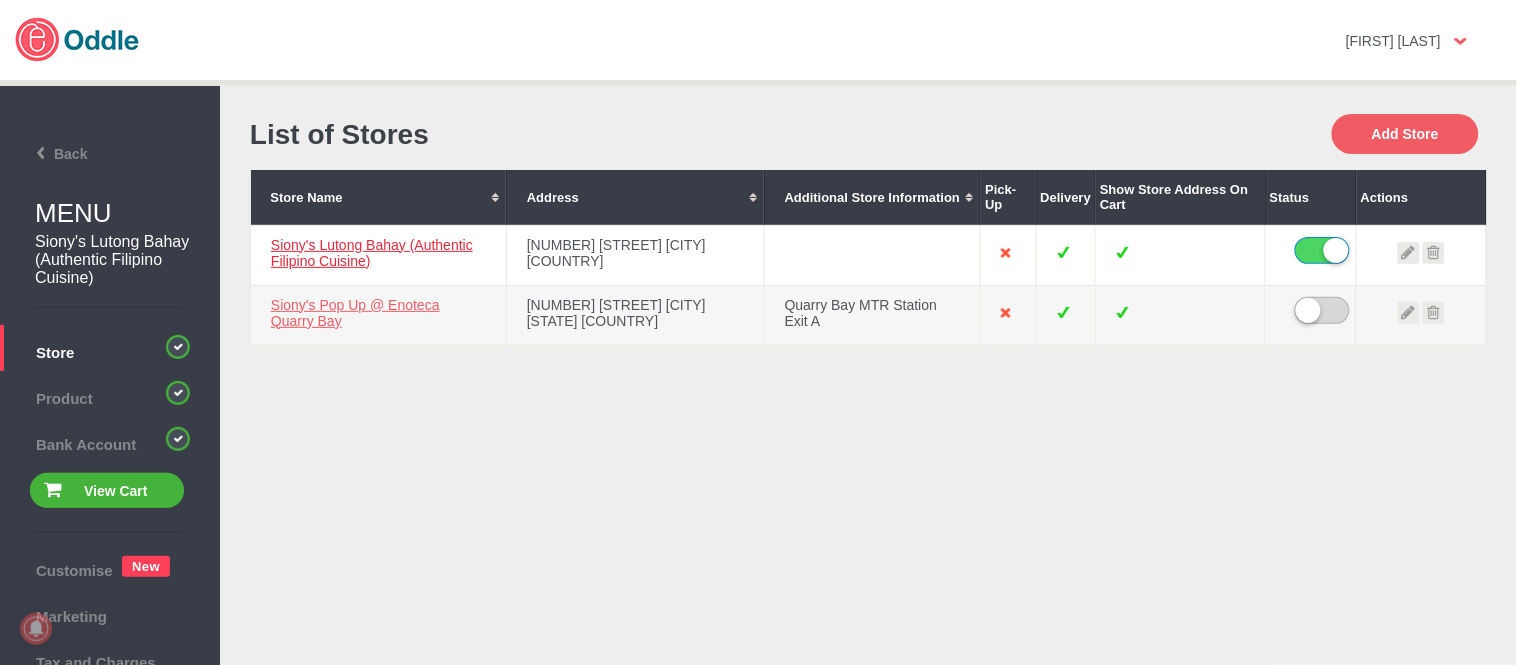 click on "Siony's Lutong Bahay (Authentic Filipino Cuisine)" at bounding box center (372, 253) 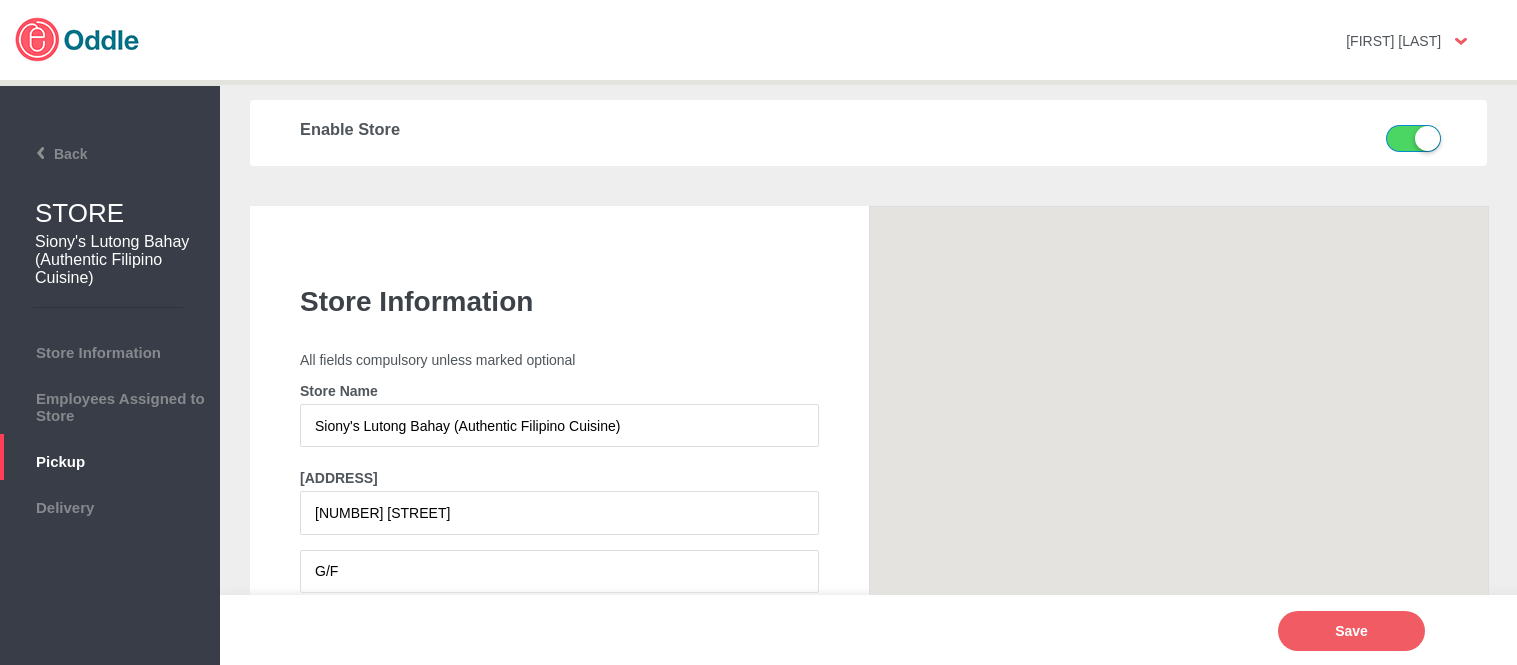 scroll, scrollTop: 0, scrollLeft: 0, axis: both 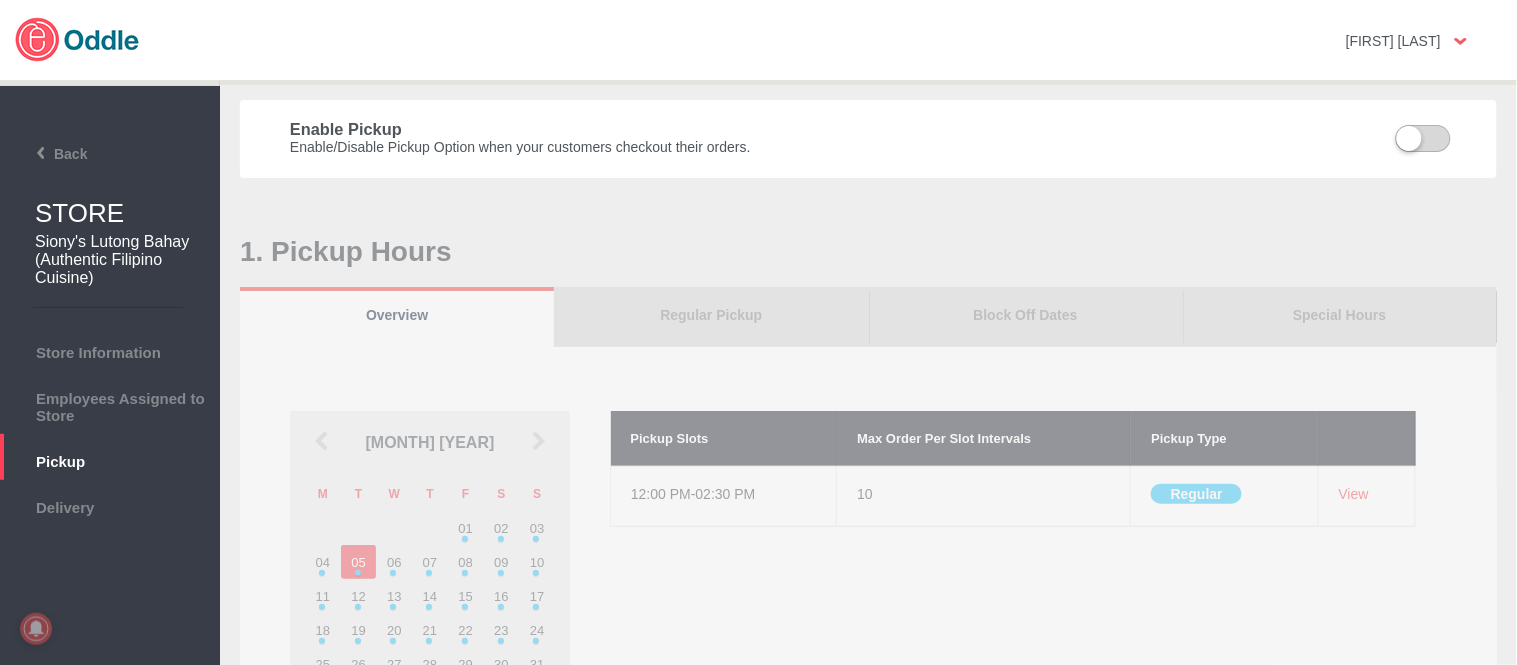 click on "Delivery" at bounding box center [110, 505] 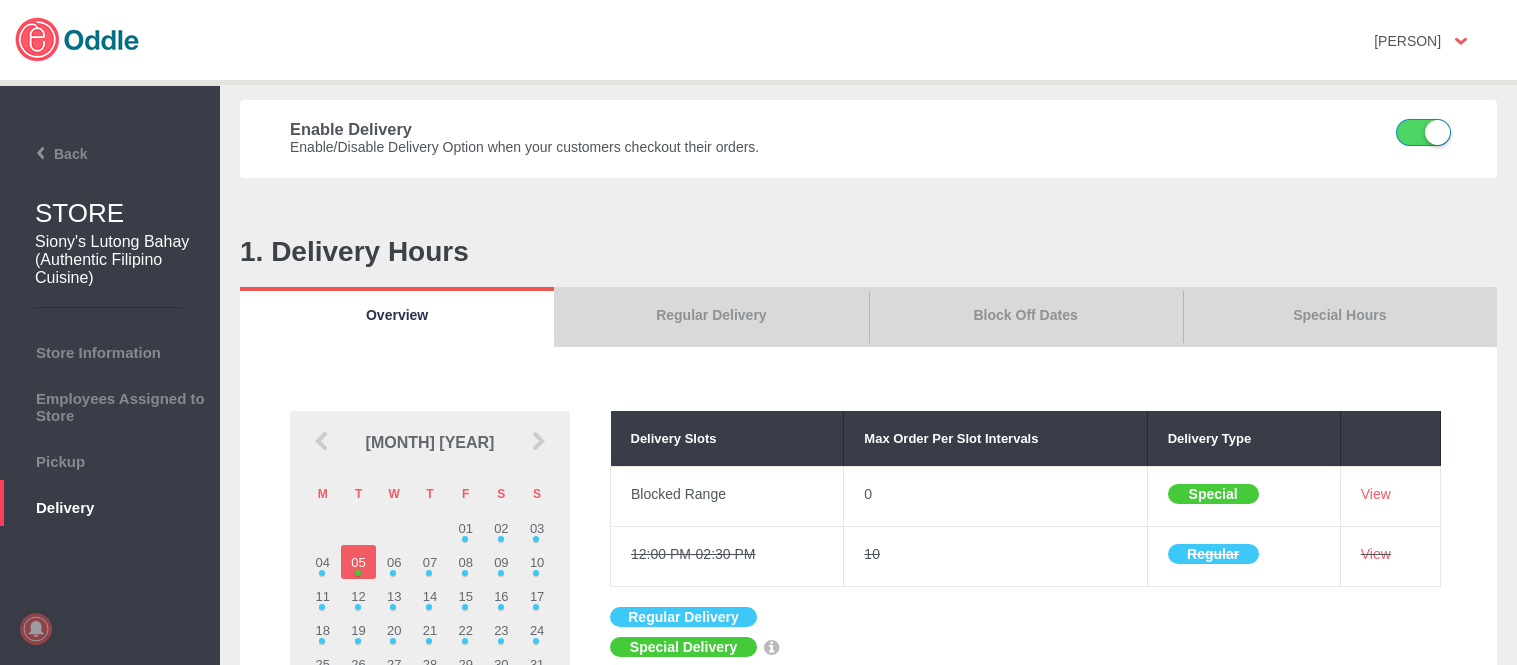 scroll, scrollTop: 0, scrollLeft: 0, axis: both 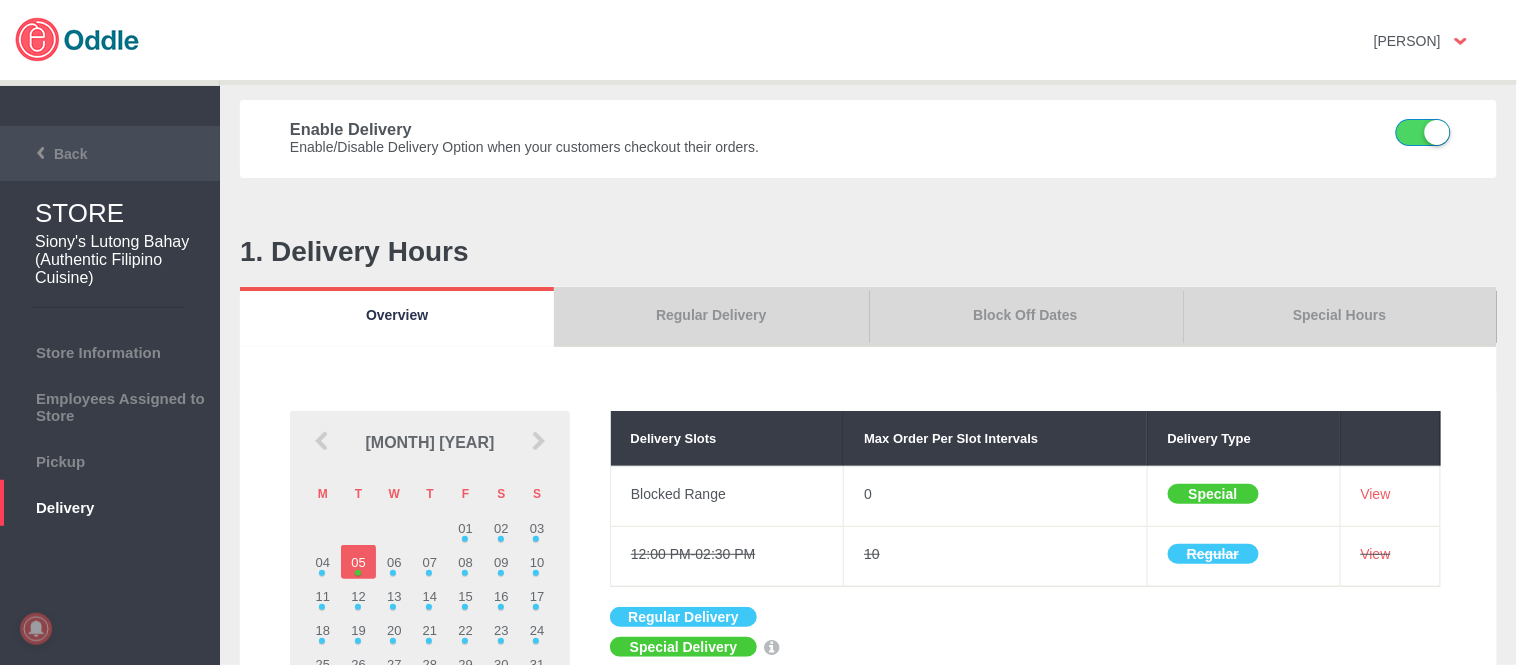 click on "Back" at bounding box center [47, 154] 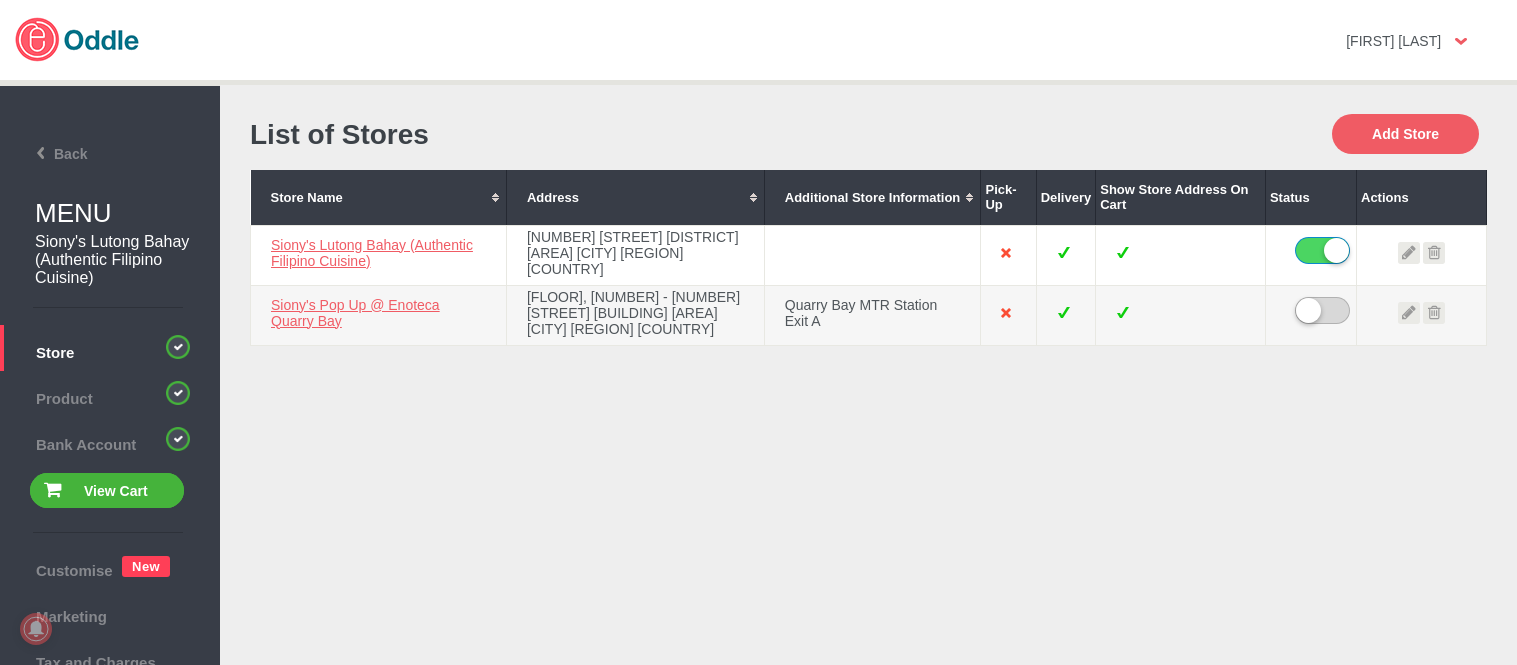 scroll, scrollTop: 0, scrollLeft: 0, axis: both 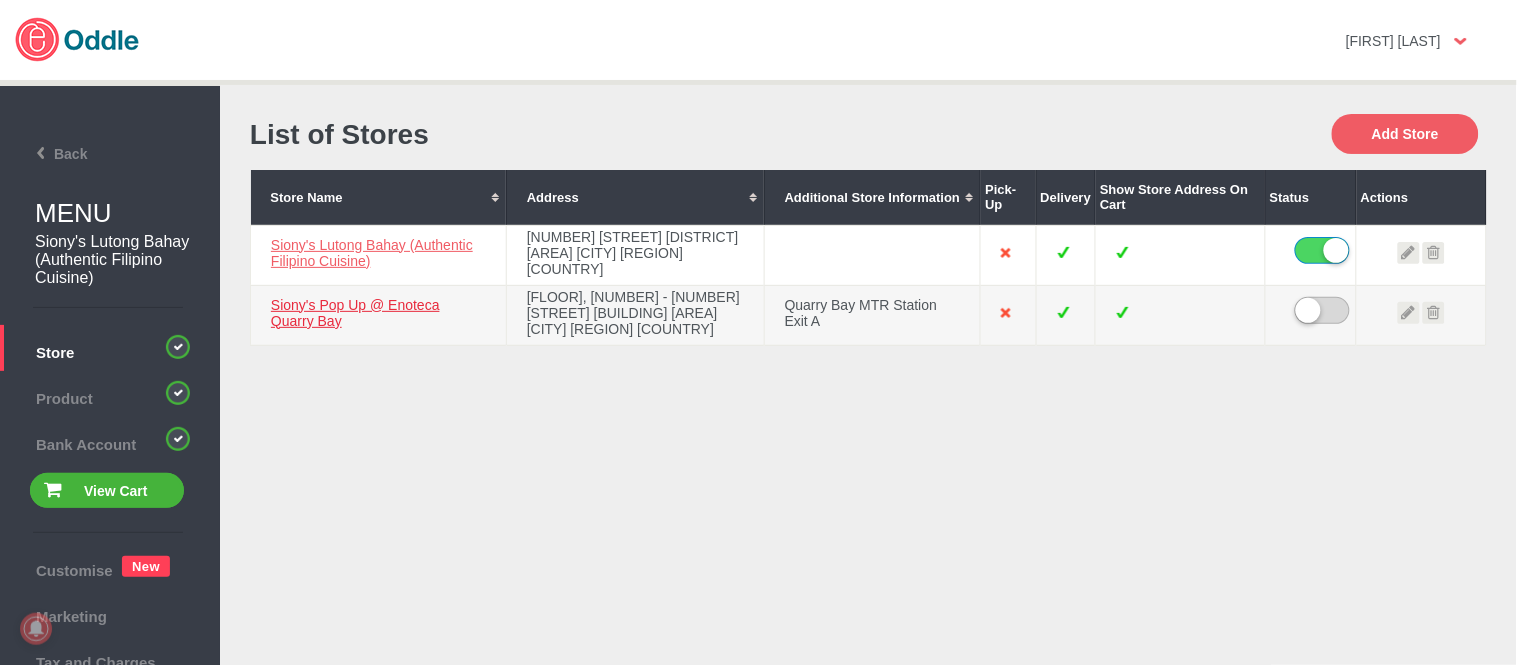 click on "Siony's Pop Up @ Enoteca Quarry Bay" at bounding box center [355, 313] 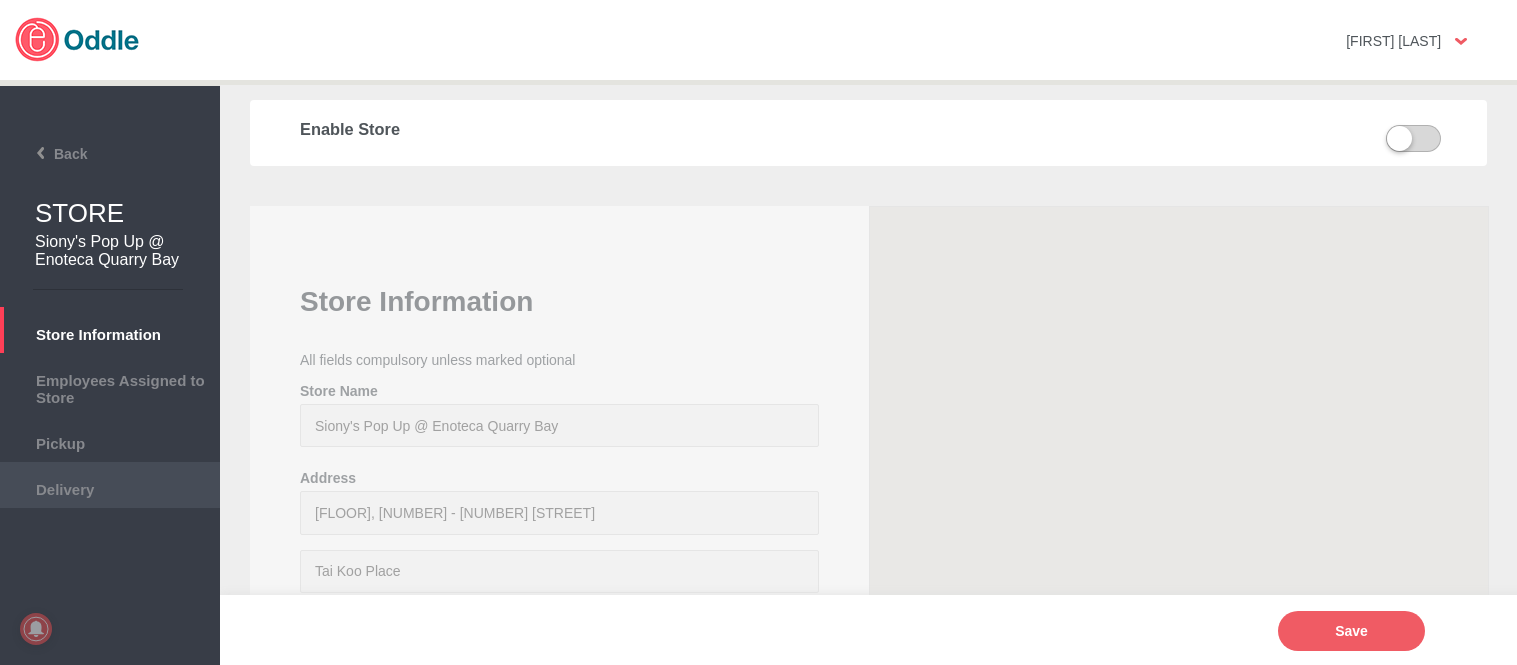 scroll, scrollTop: 0, scrollLeft: 0, axis: both 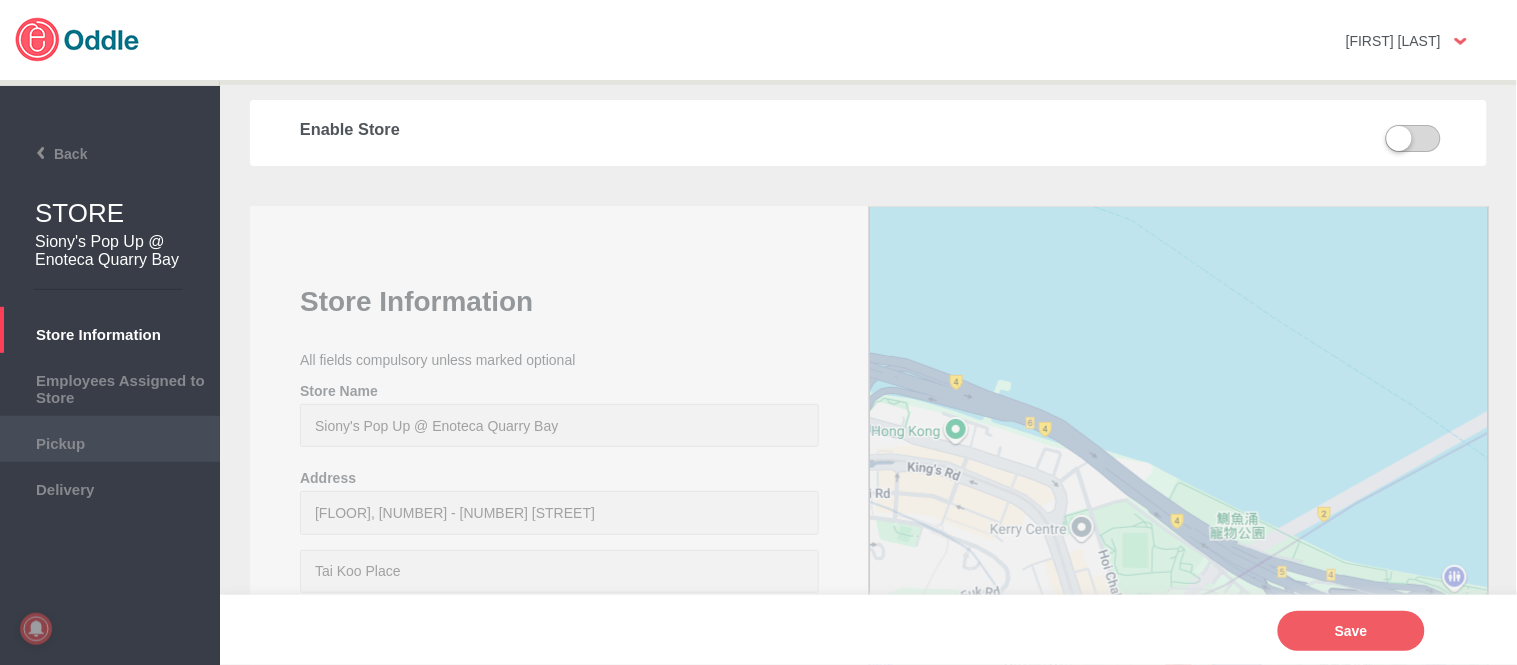 click on "Pickup" at bounding box center (110, 441) 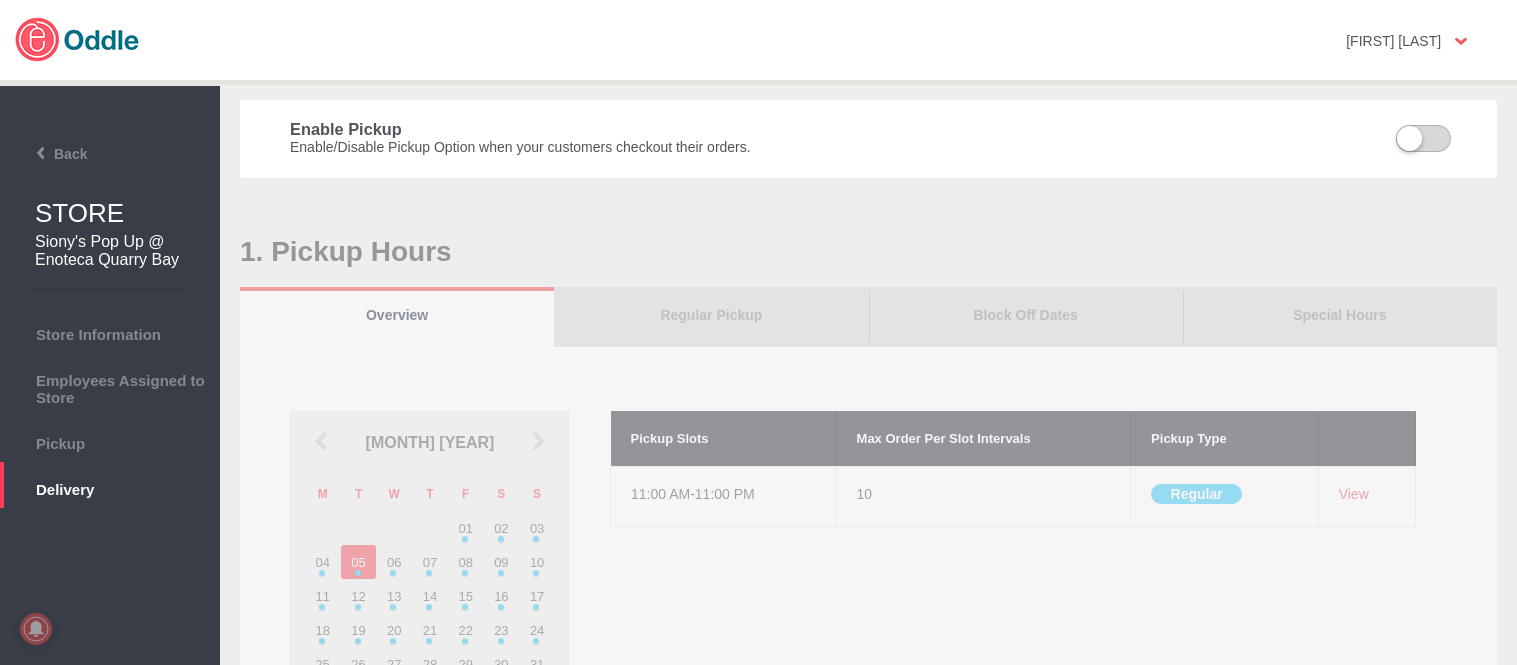 scroll, scrollTop: 0, scrollLeft: 0, axis: both 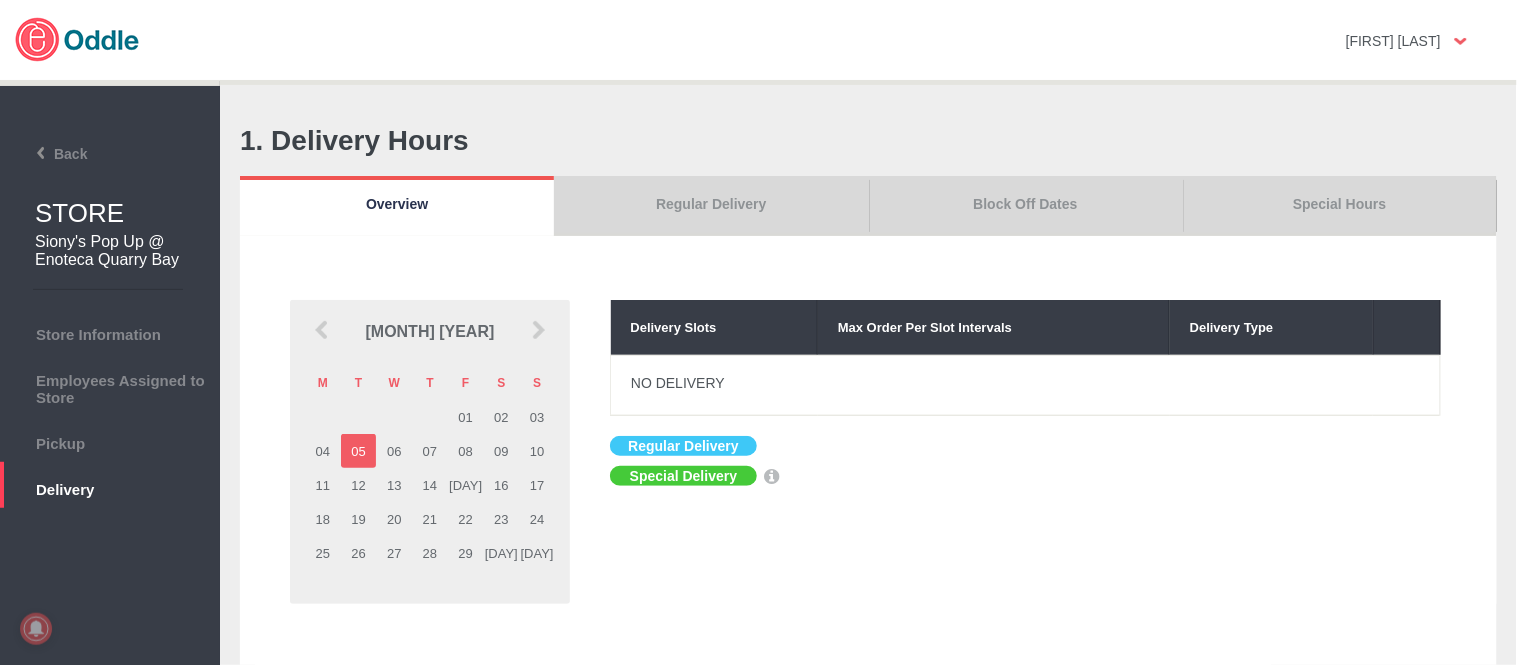 click on "Block Off Dates" at bounding box center (1026, 206) 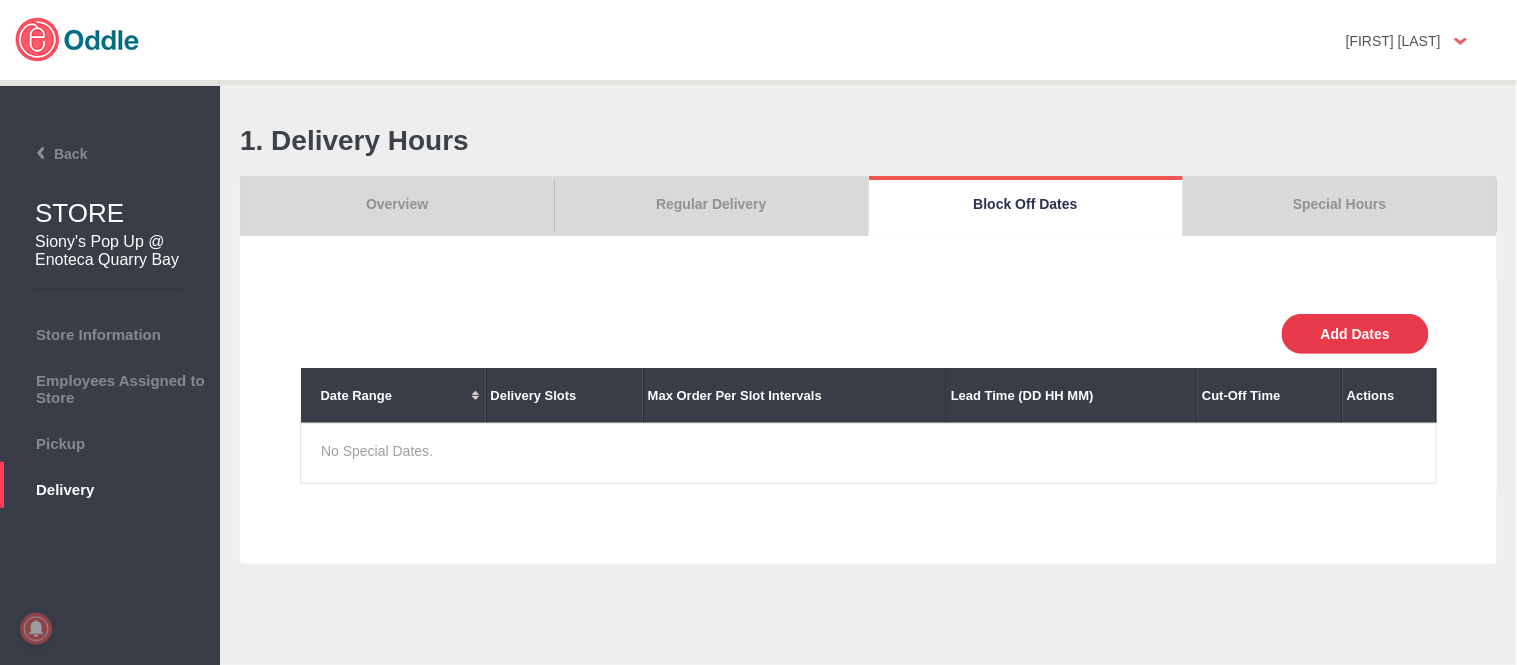 click on "Add Dates" at bounding box center [1355, 334] 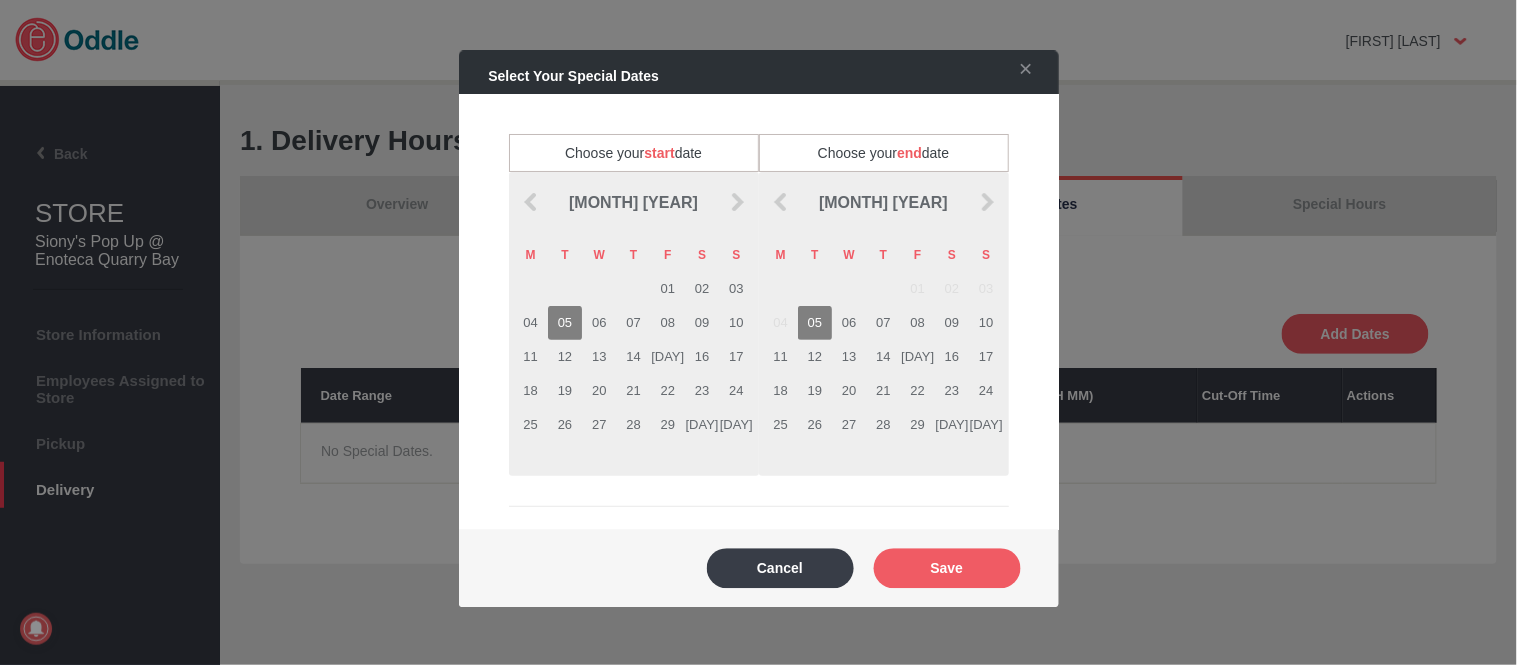 drag, startPoint x: 826, startPoint y: 554, endPoint x: 915, endPoint y: 451, distance: 136.12494 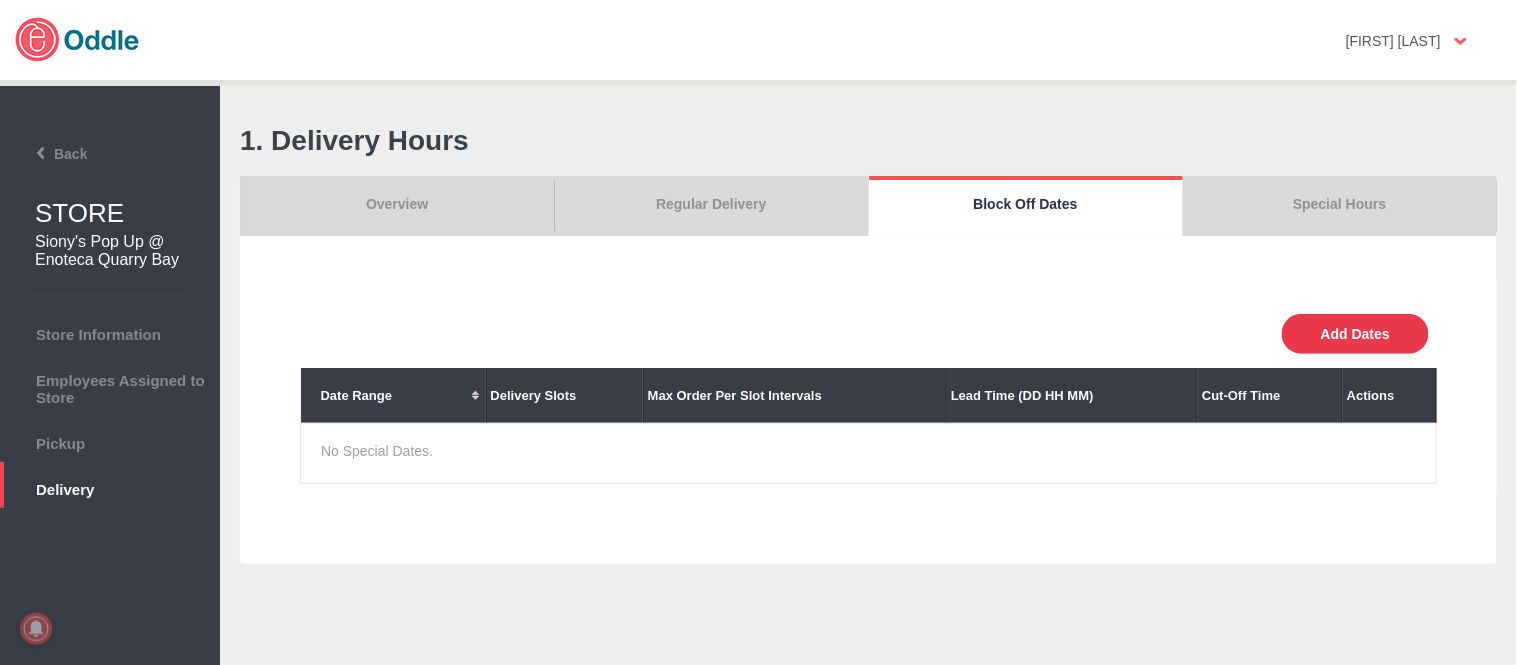 click on "Add Dates" at bounding box center (1355, 334) 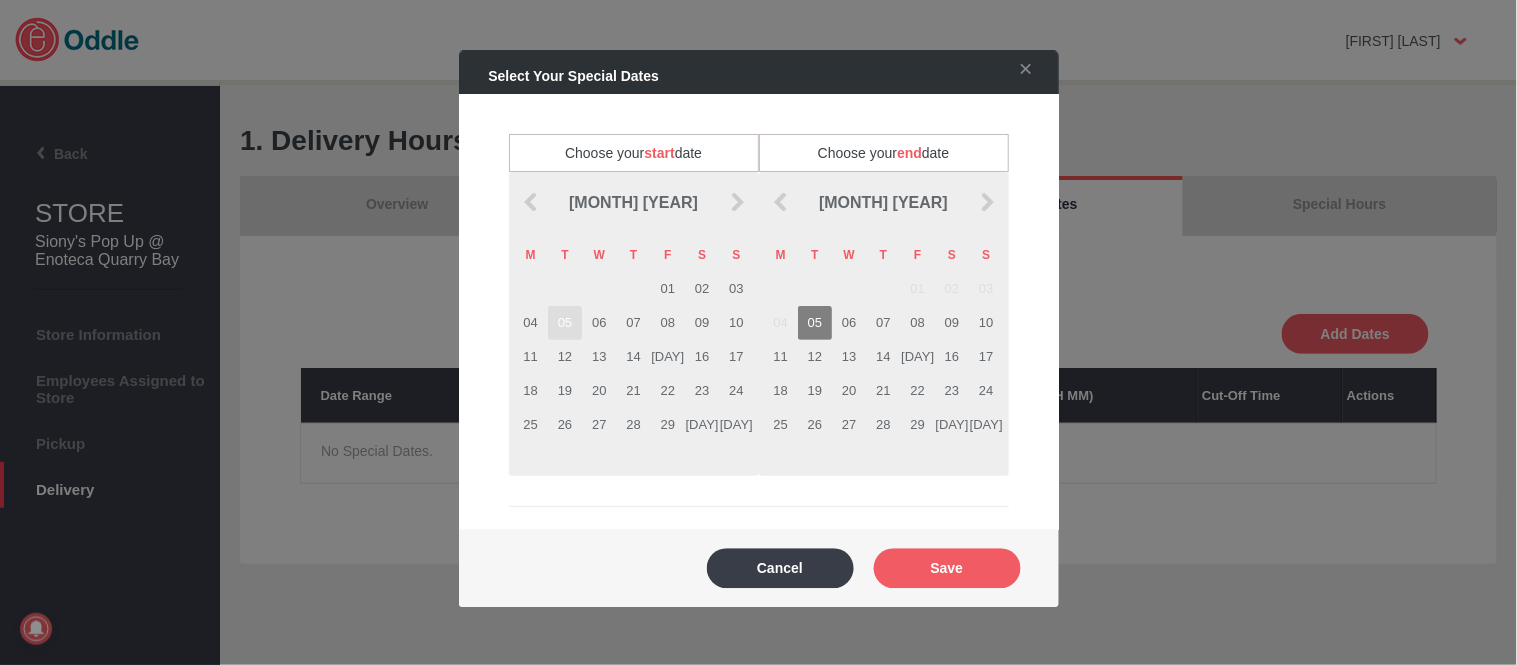 click on "05" at bounding box center (565, 323) 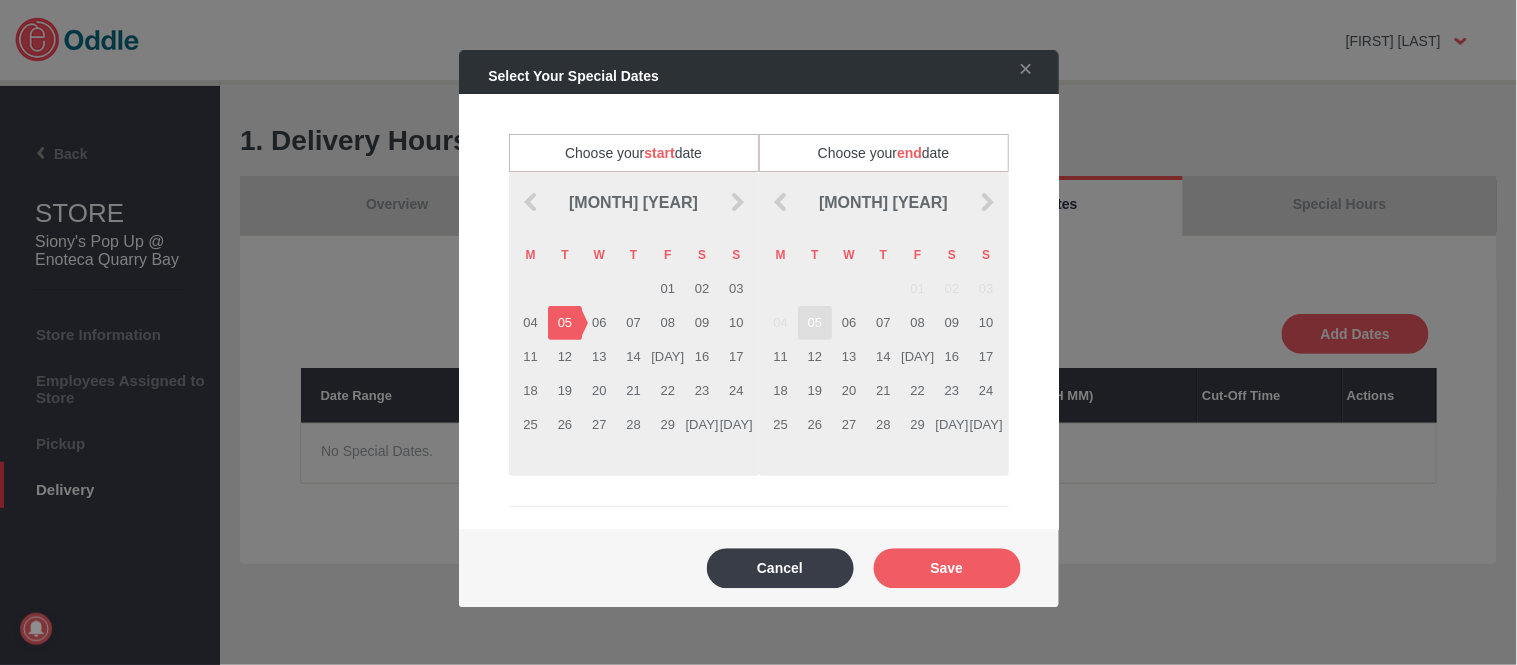 click on "05" at bounding box center [815, 323] 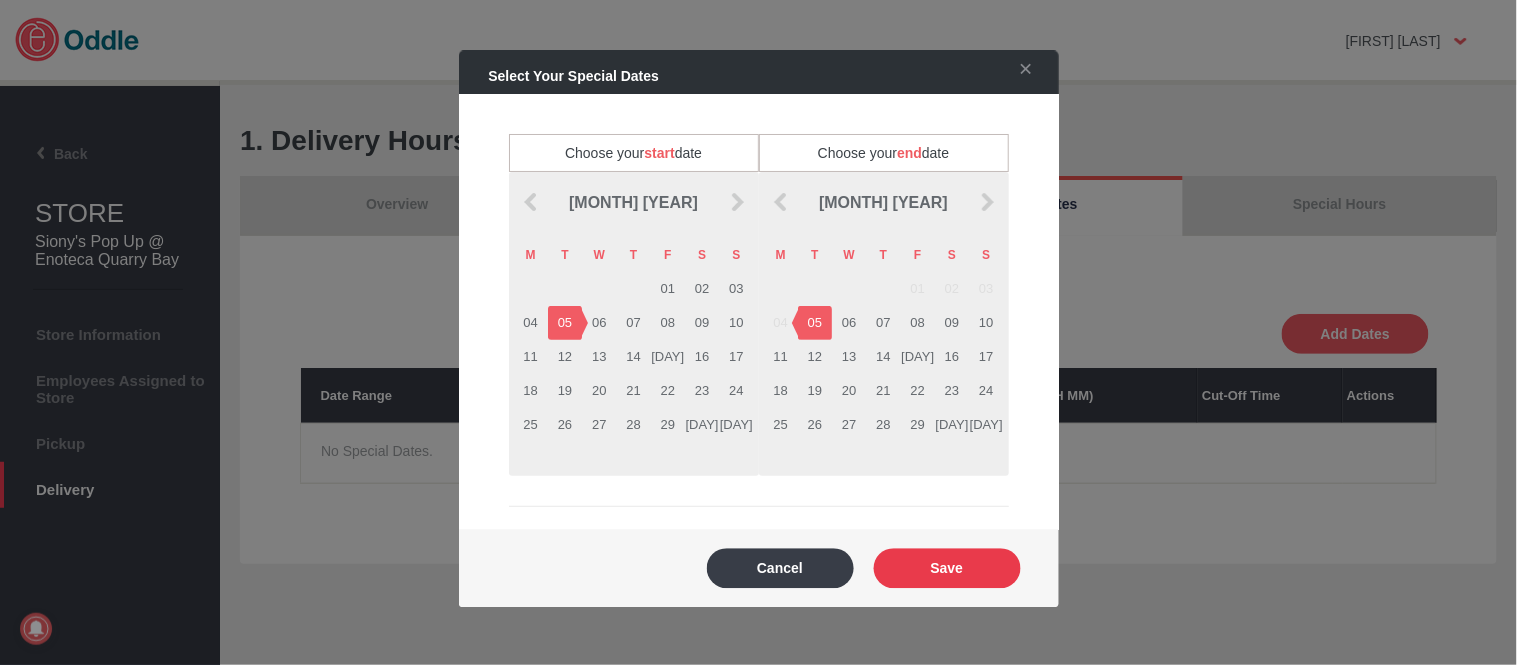 click on "Save" at bounding box center (947, 568) 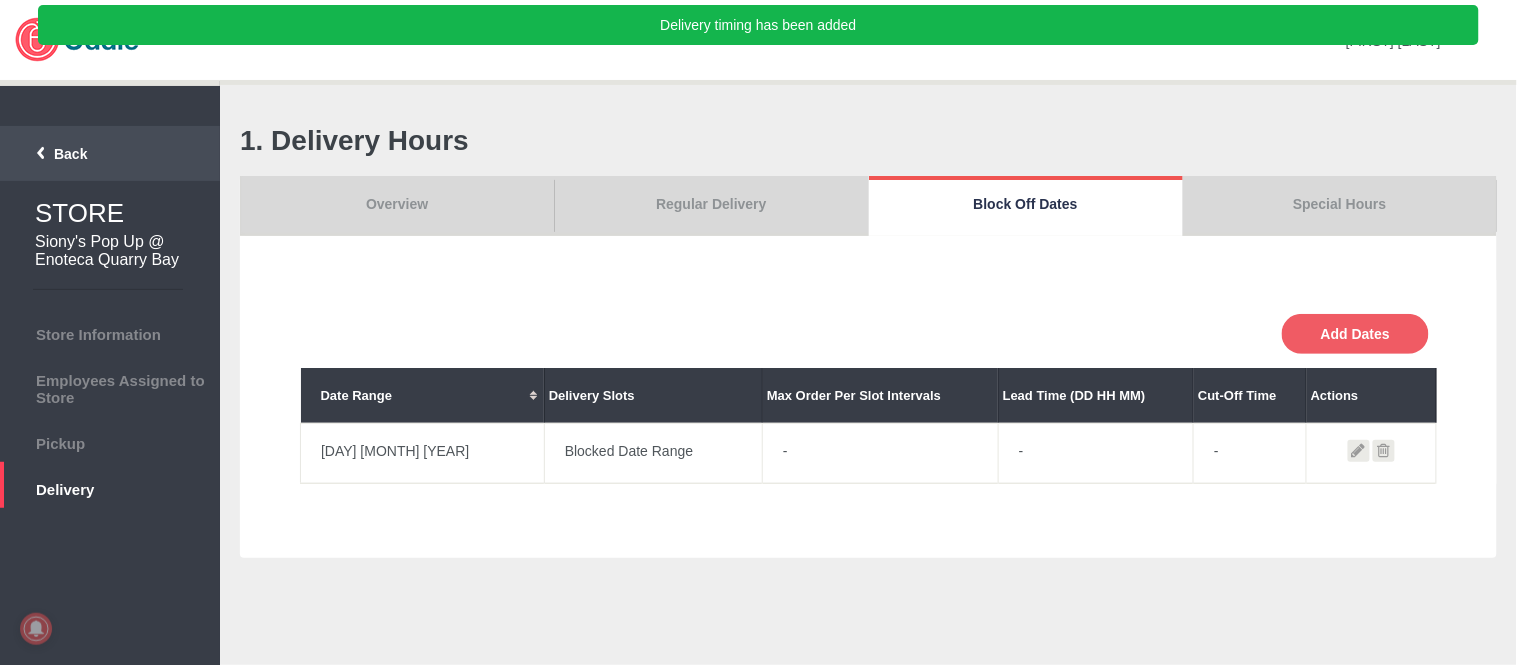 click on "Back" at bounding box center [47, 154] 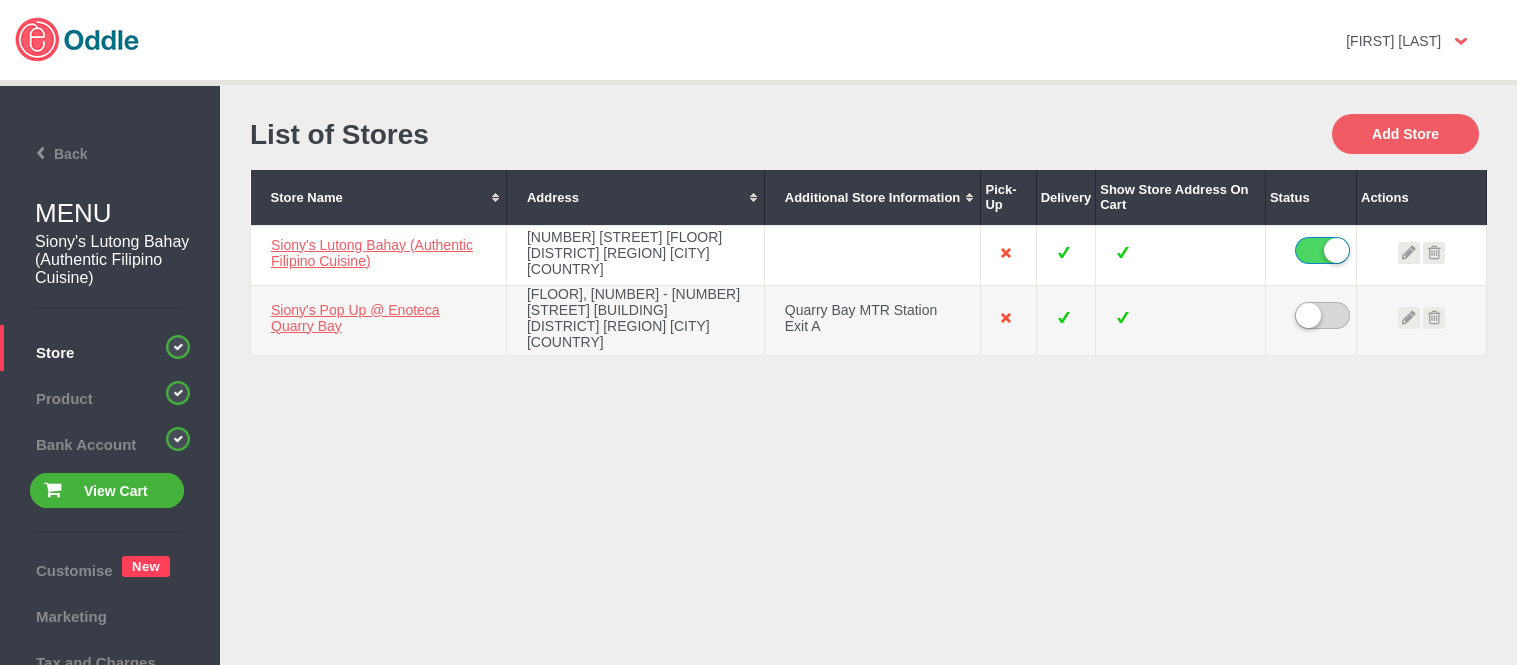 scroll, scrollTop: 0, scrollLeft: 0, axis: both 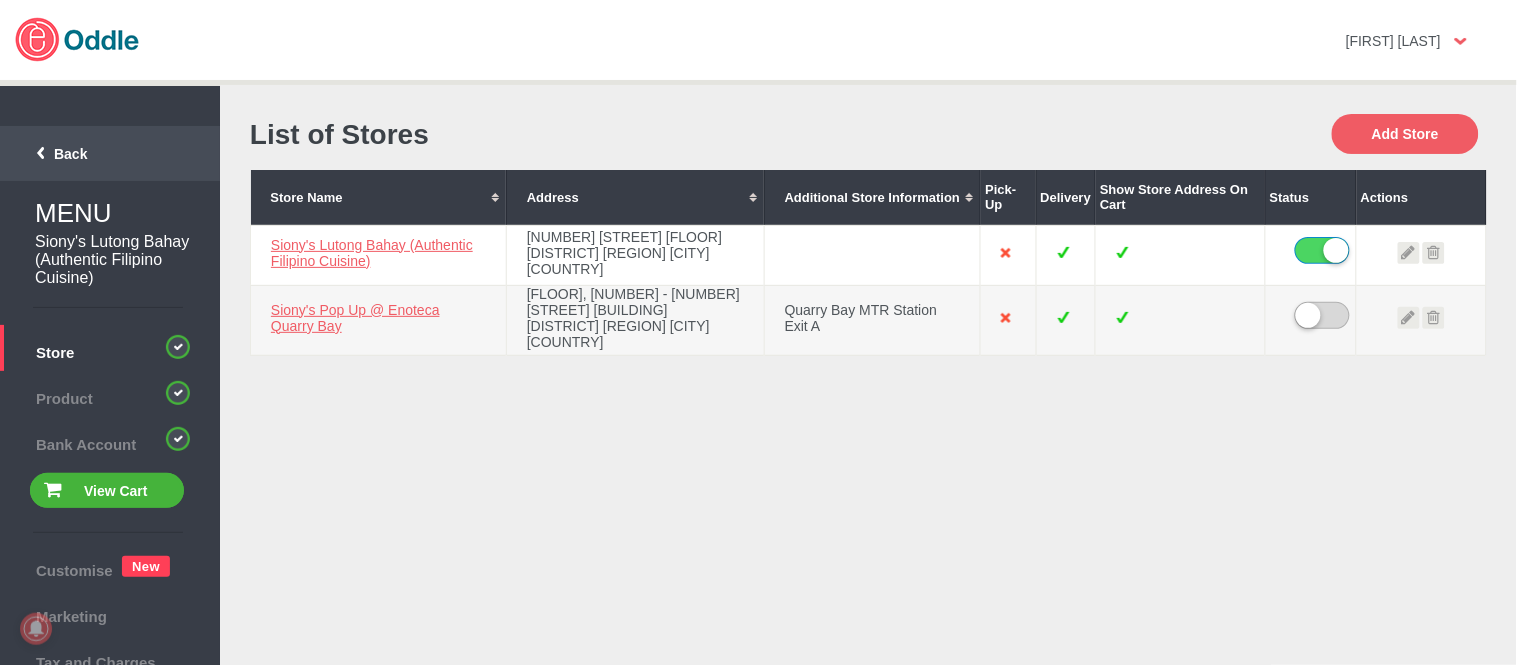 click on "Back" at bounding box center [47, 154] 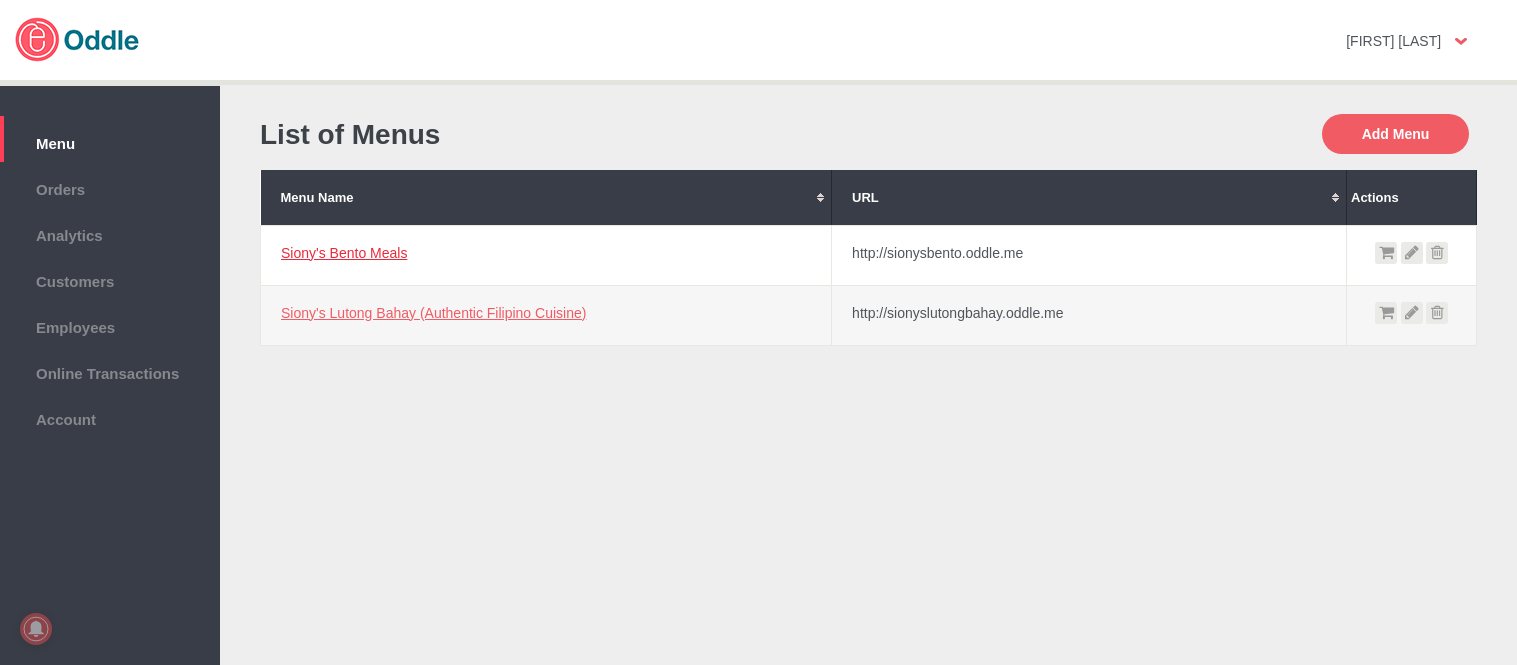 scroll, scrollTop: 0, scrollLeft: 0, axis: both 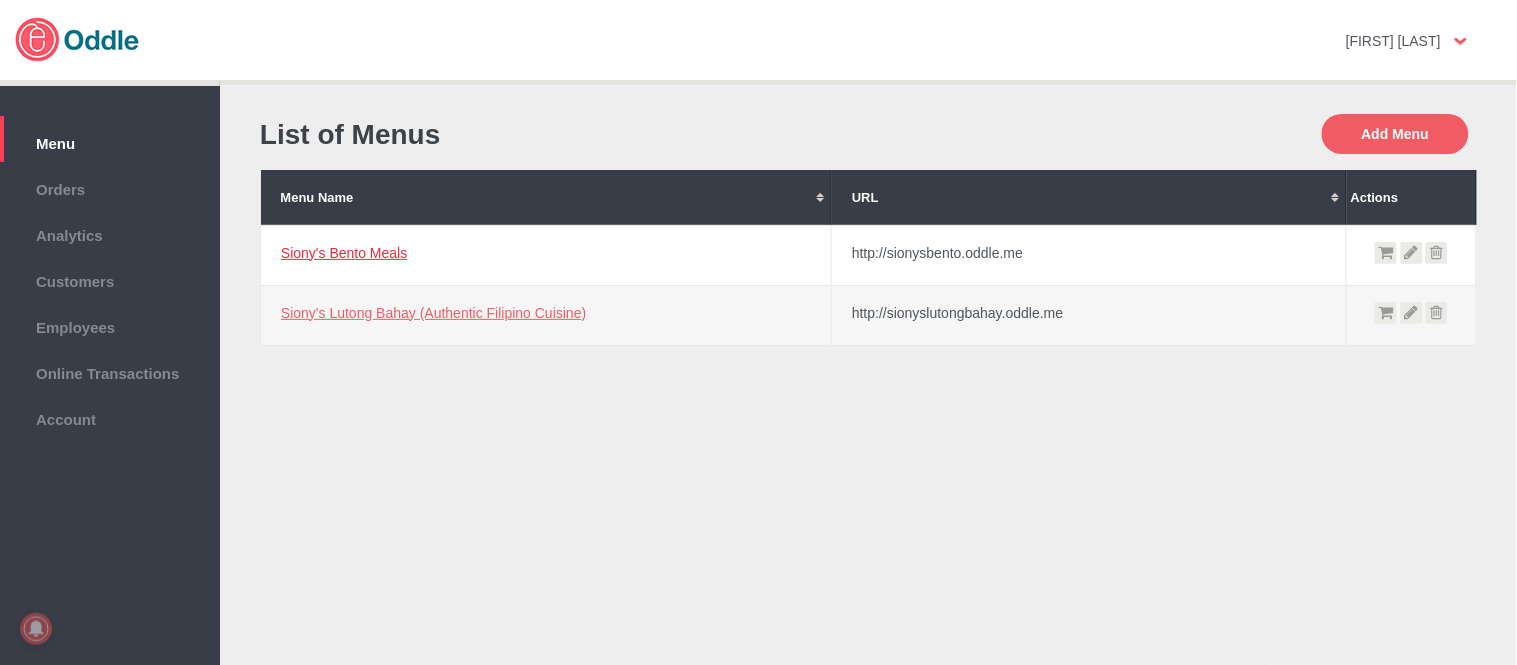 click on "Siony's Bento Meals" at bounding box center [344, 253] 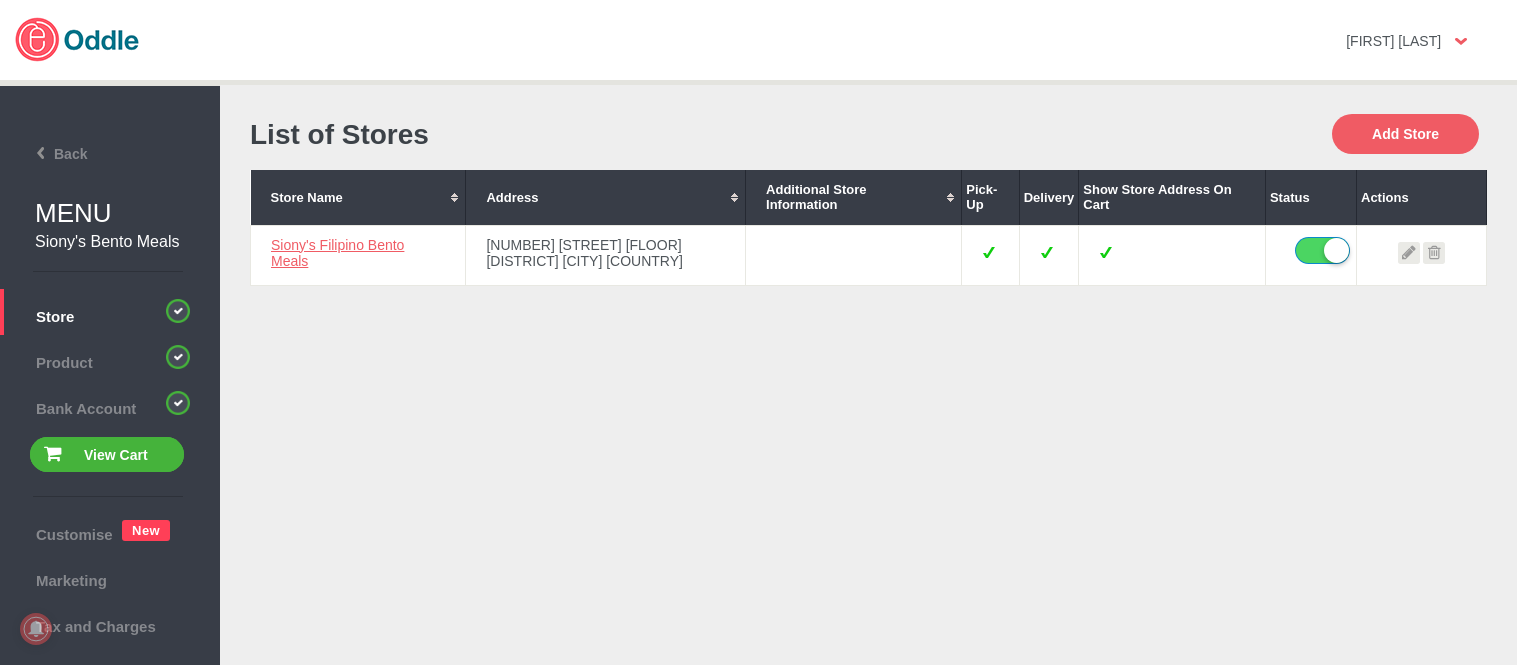 scroll, scrollTop: 0, scrollLeft: 0, axis: both 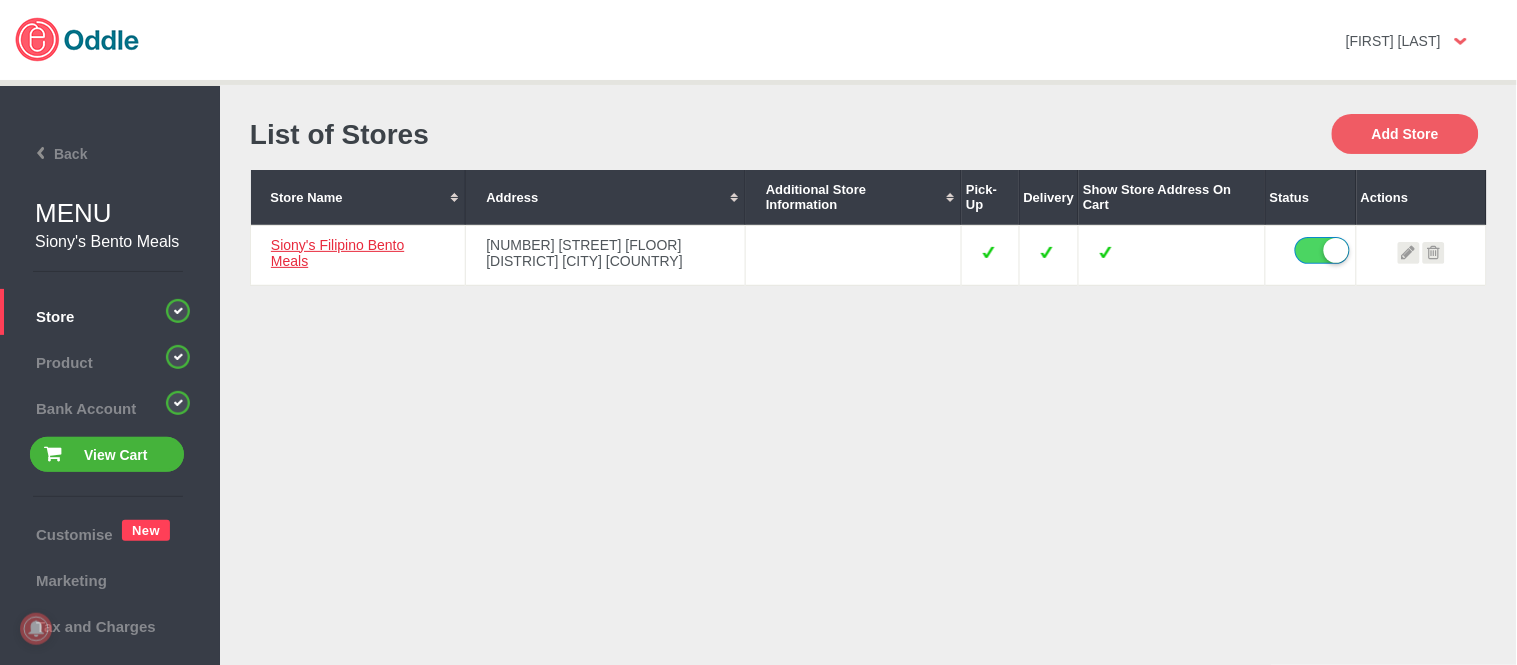 click on "Siony's Filipino Bento Meals" at bounding box center [337, 253] 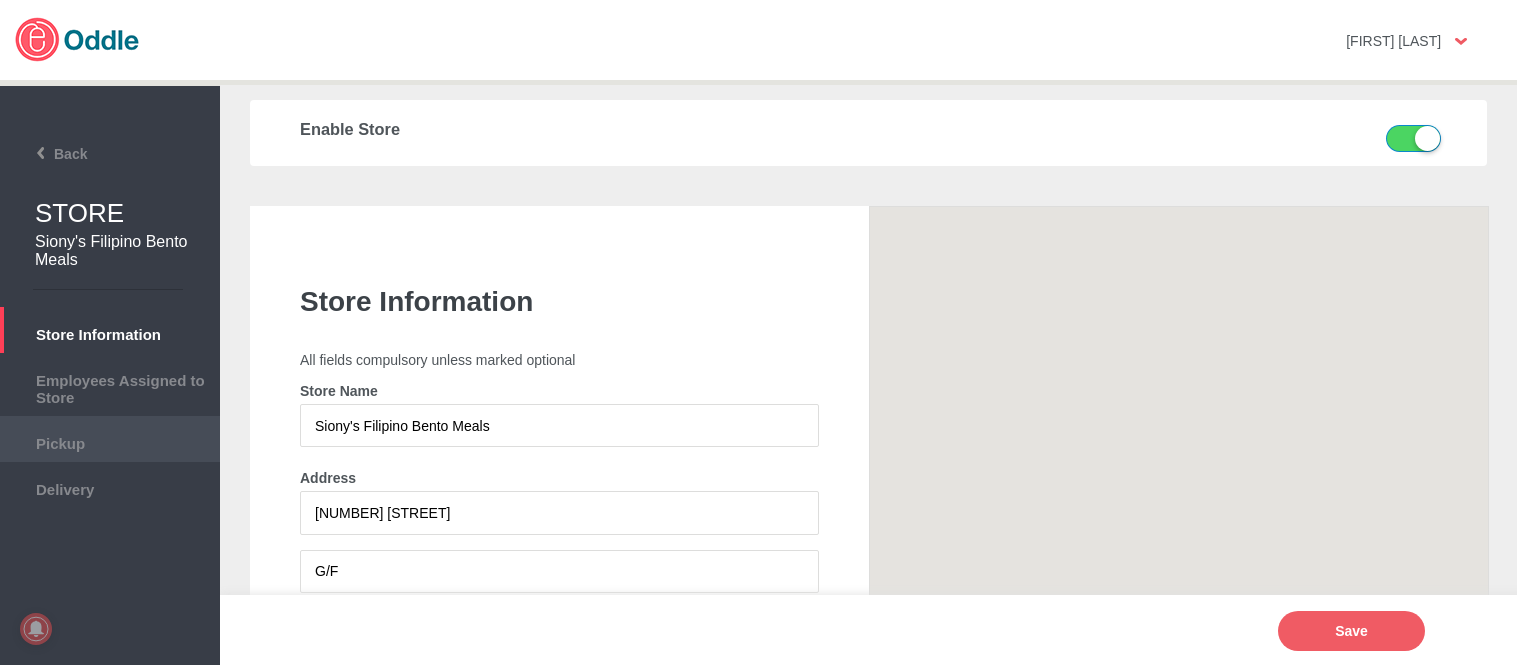 scroll, scrollTop: 0, scrollLeft: 0, axis: both 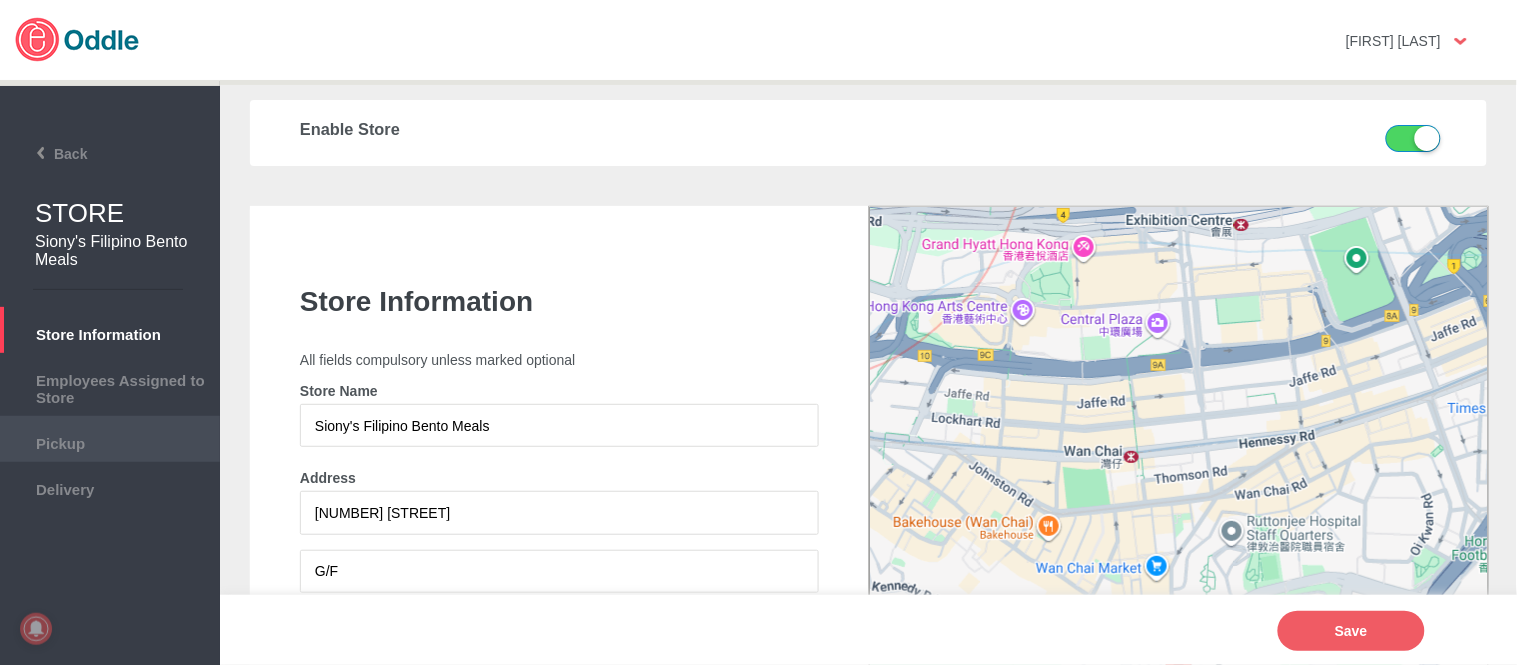 click on "Pickup" at bounding box center [110, 441] 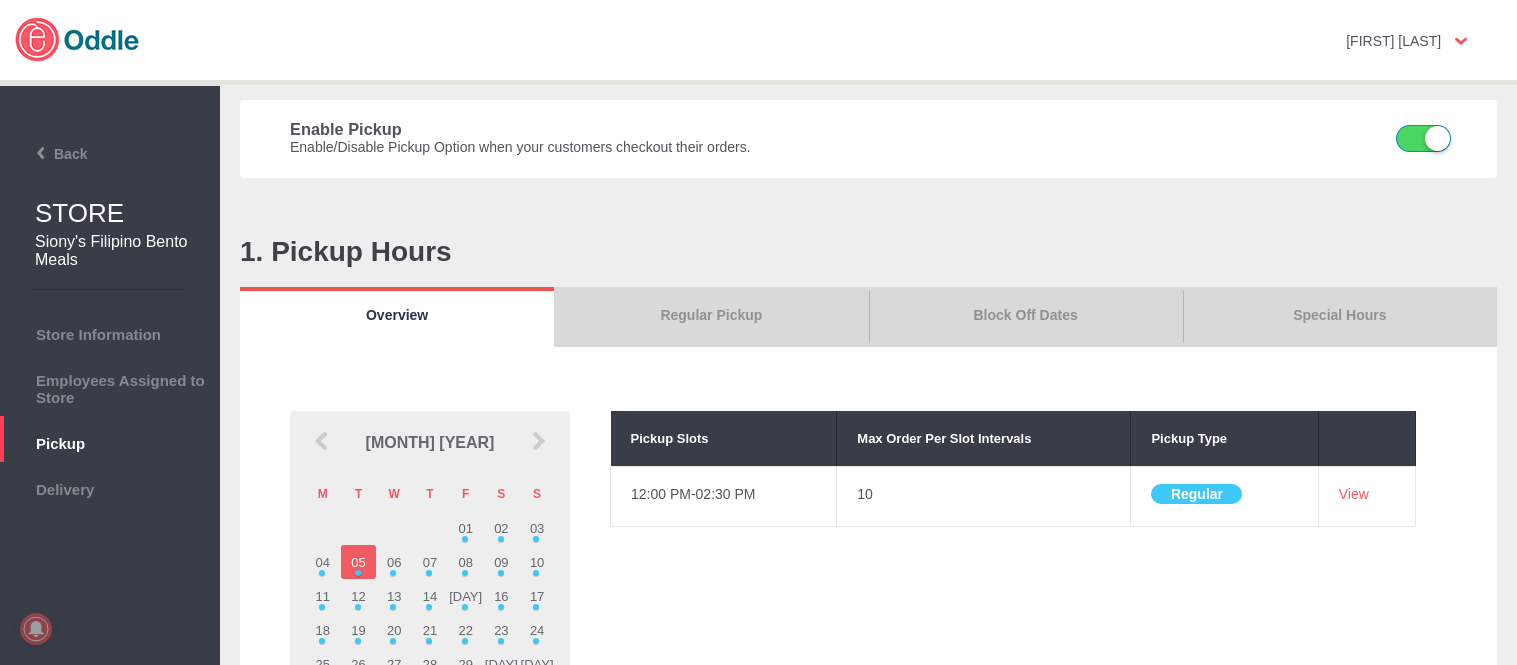 scroll, scrollTop: 0, scrollLeft: 0, axis: both 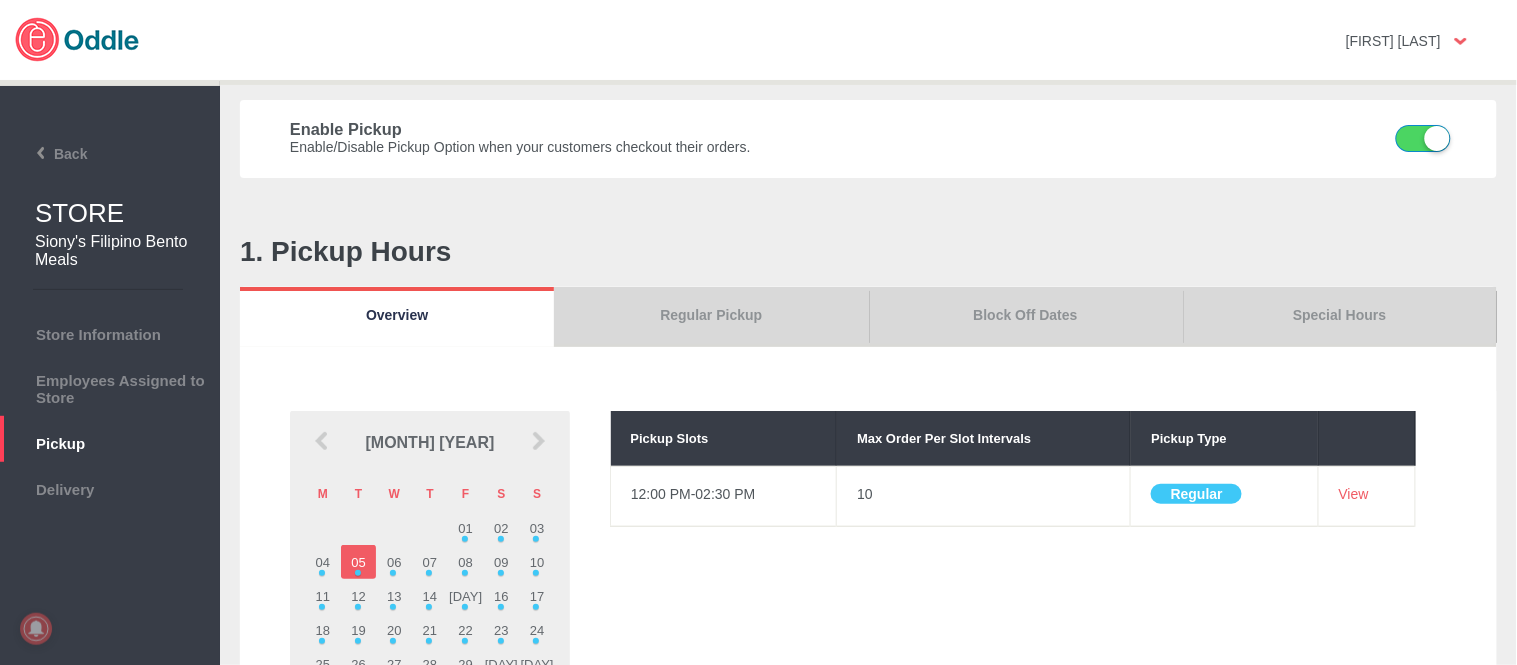 click on "Block Off Dates" at bounding box center (1026, 317) 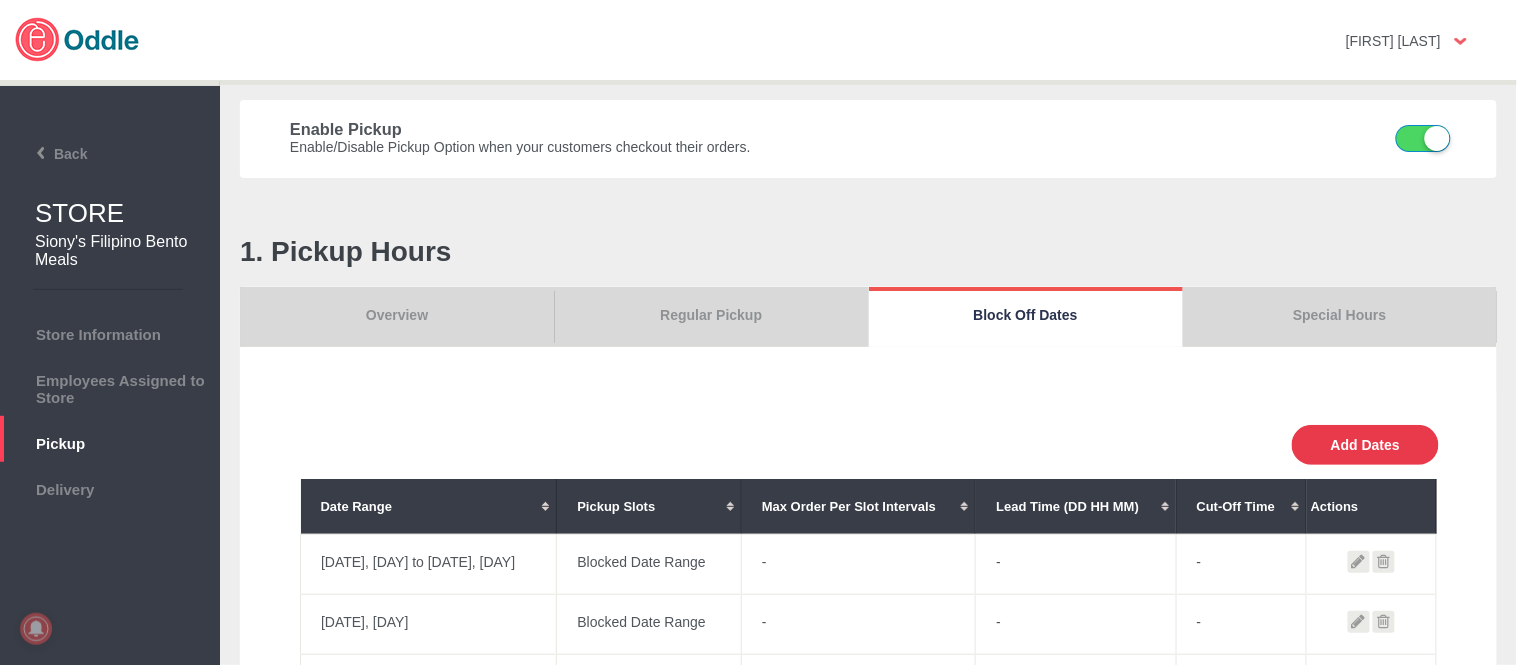 click on "Add Dates" at bounding box center [1365, 445] 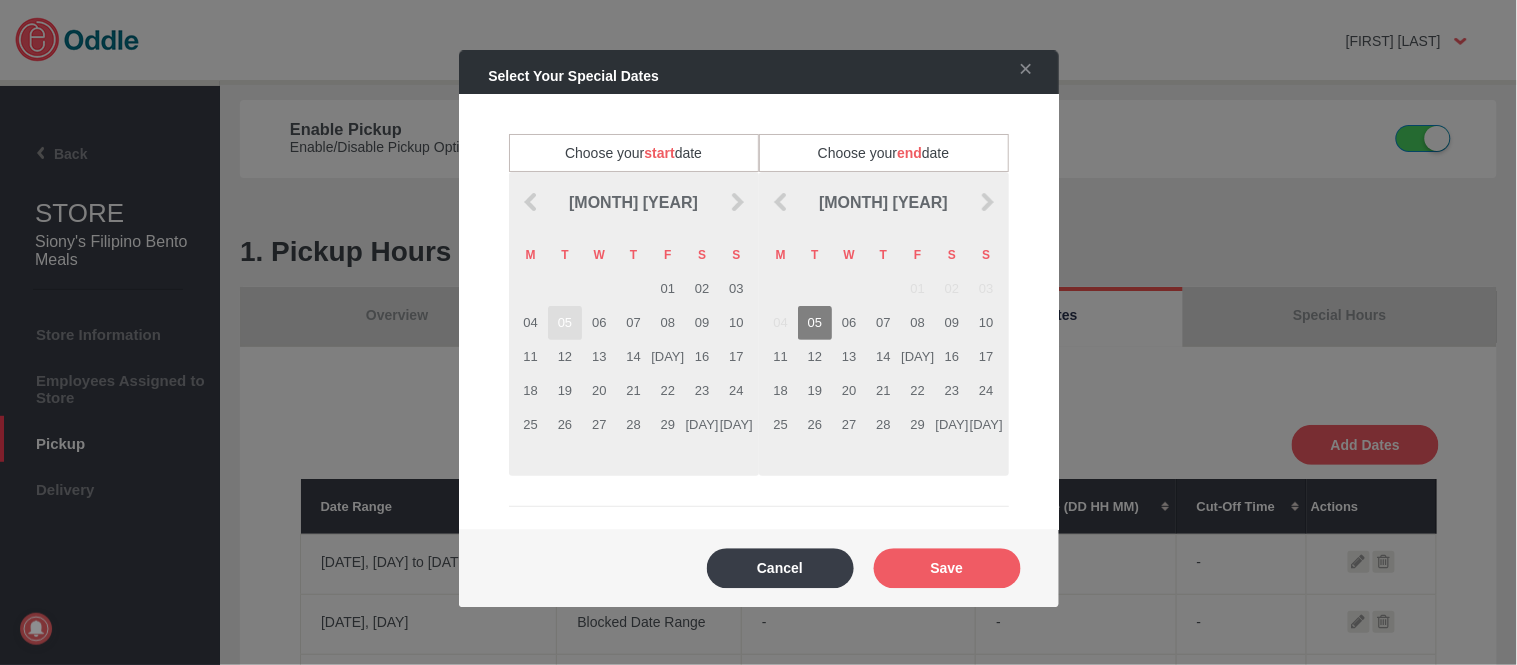 click on "05" at bounding box center (565, 323) 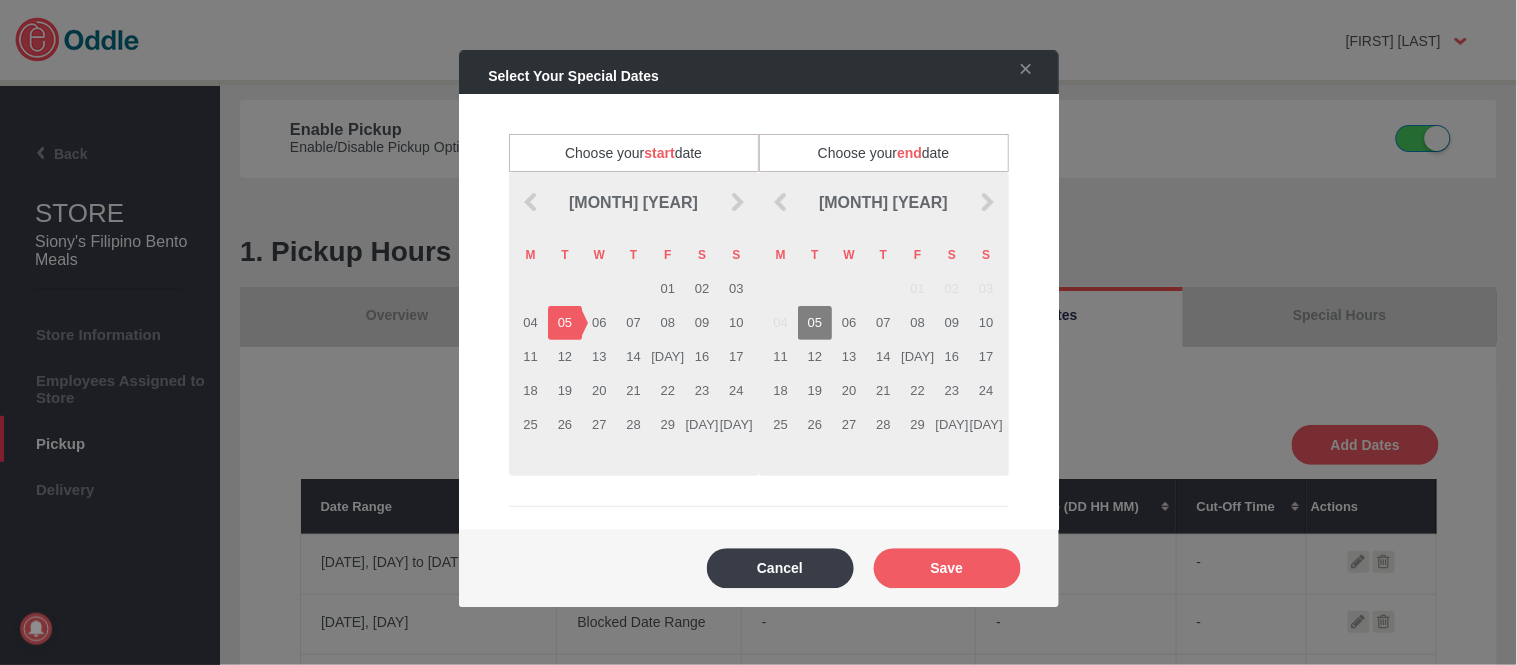click on "05" at bounding box center (815, 323) 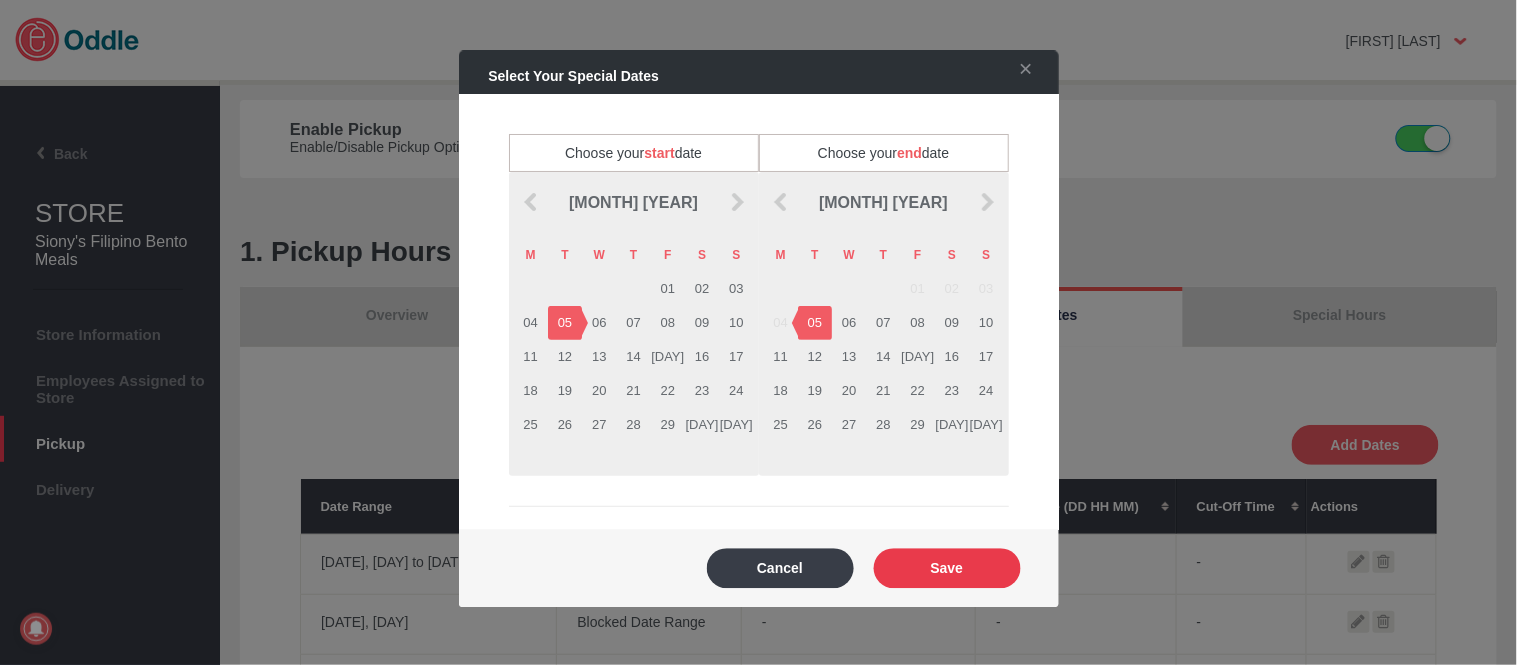 click on "Save" at bounding box center [947, 568] 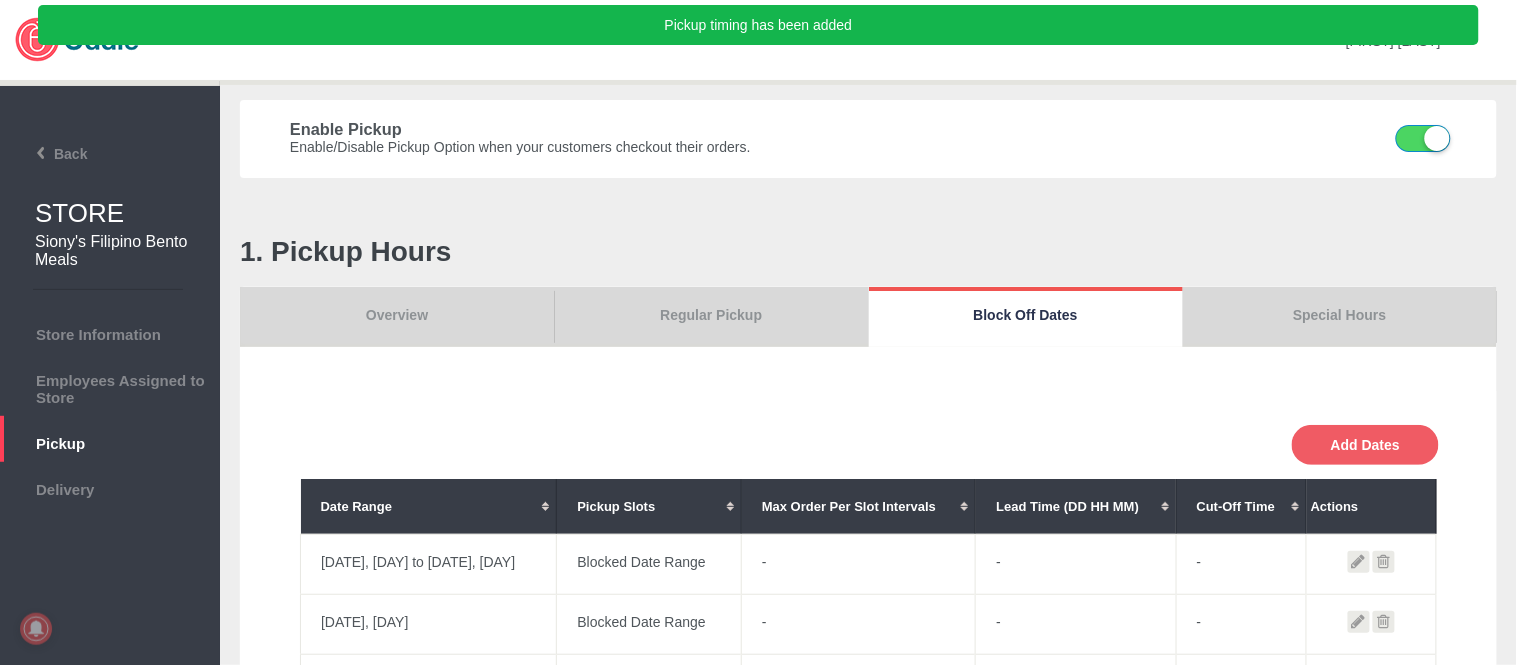 click on "Overview" at bounding box center (397, 317) 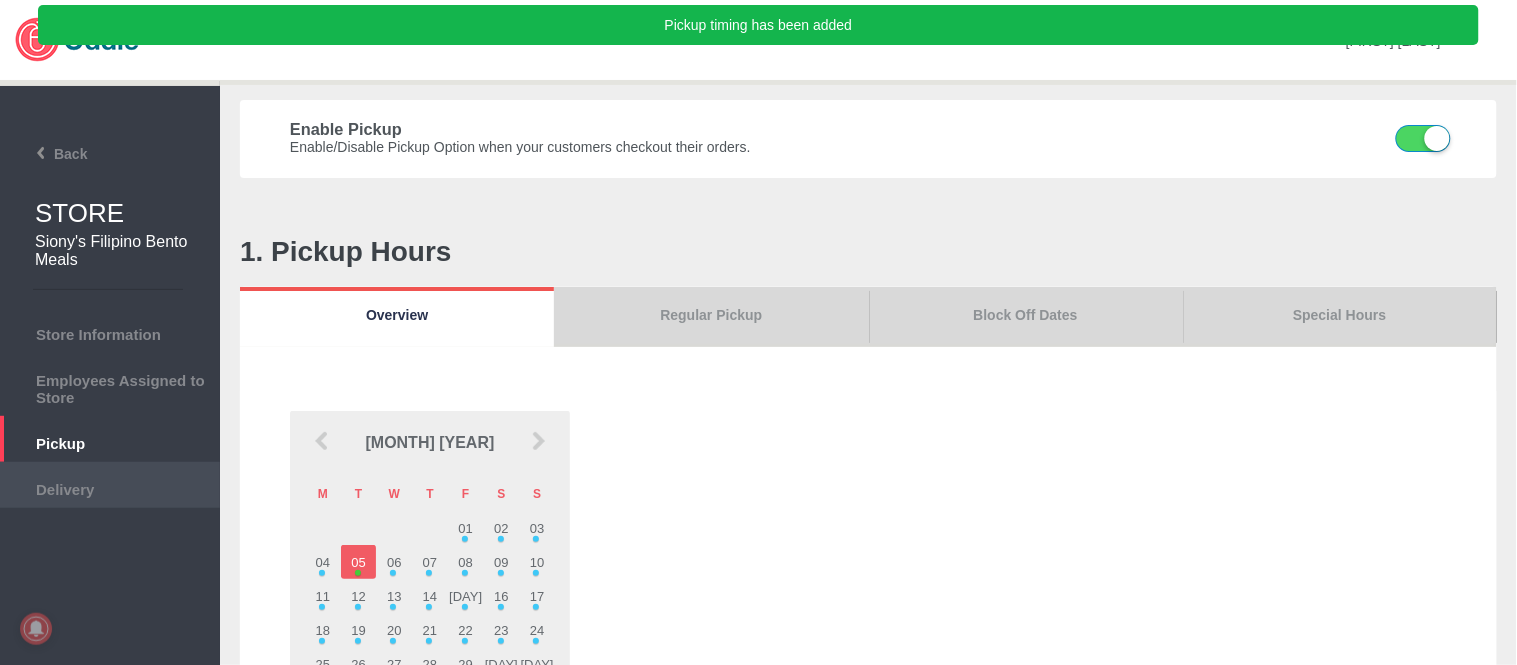 click on "Delivery" at bounding box center (110, 485) 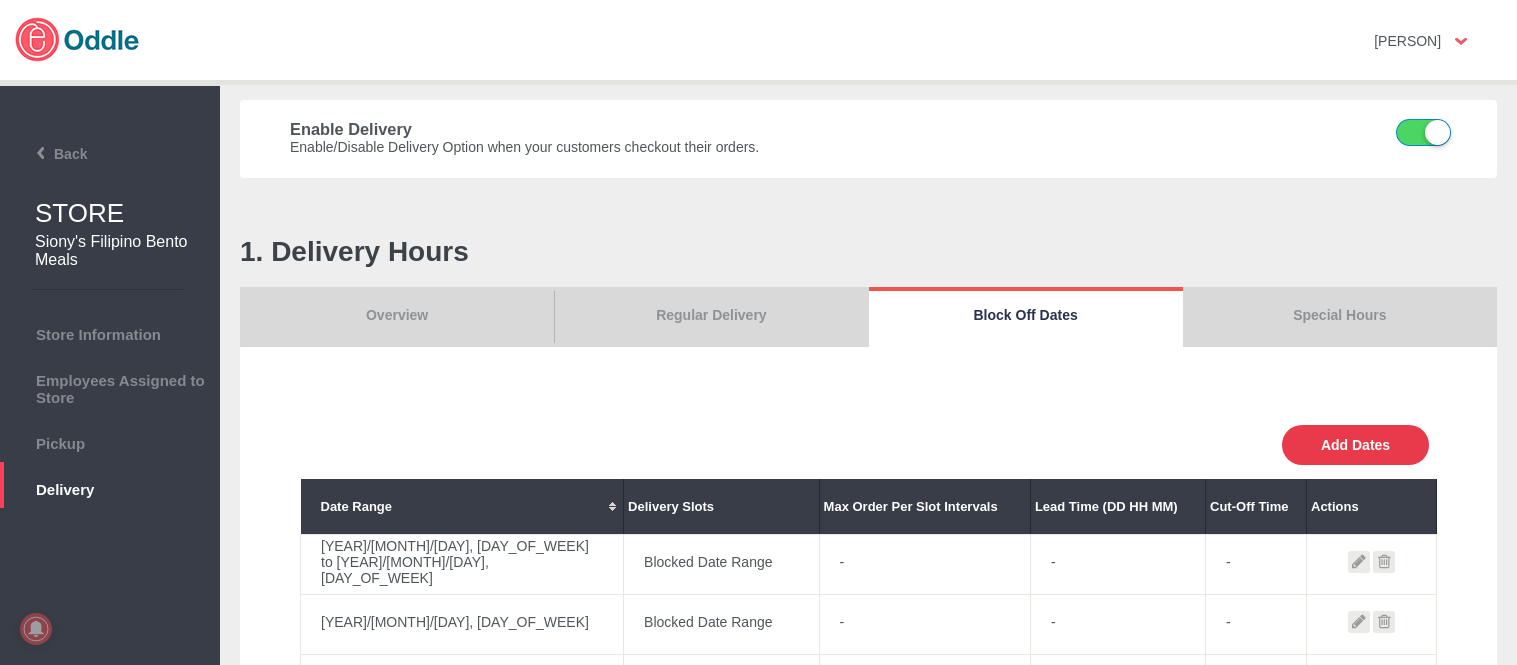scroll, scrollTop: 0, scrollLeft: 0, axis: both 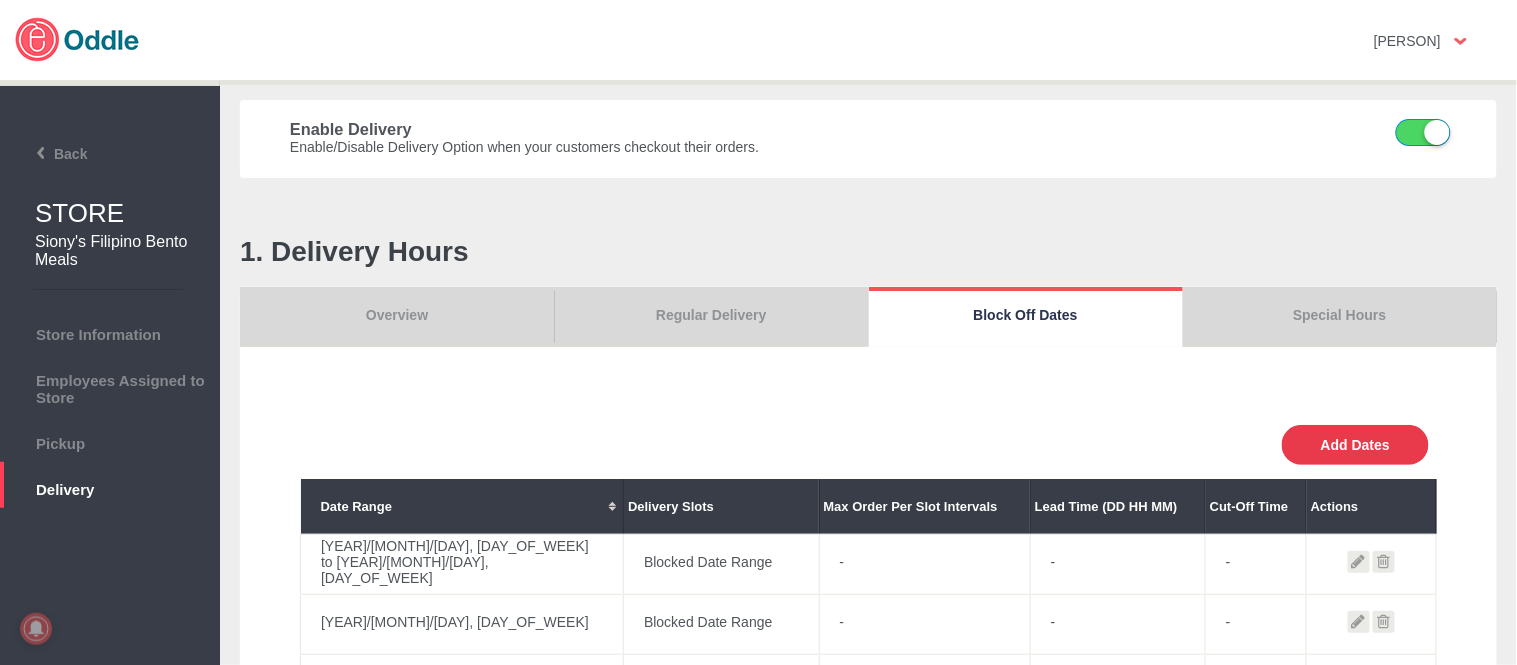 click on "Add Dates" at bounding box center [1355, 445] 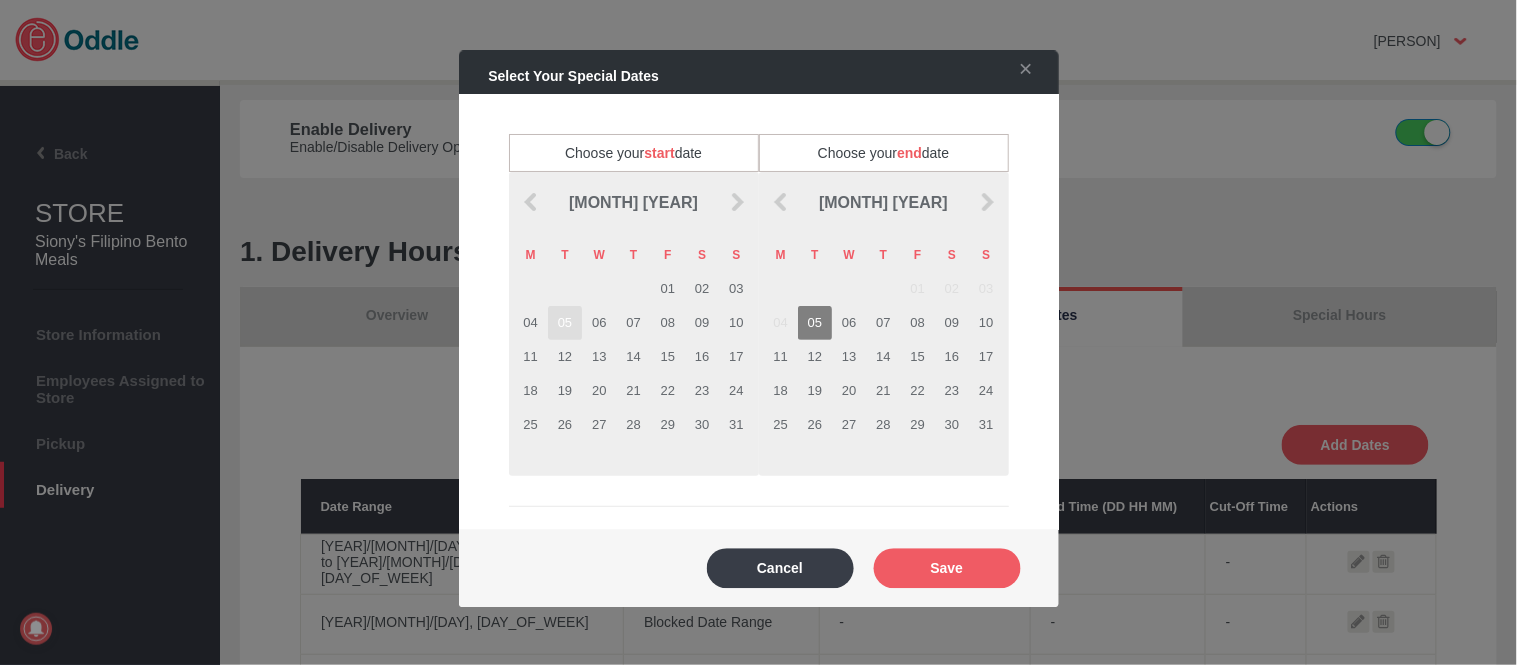 click on "05" at bounding box center [565, 323] 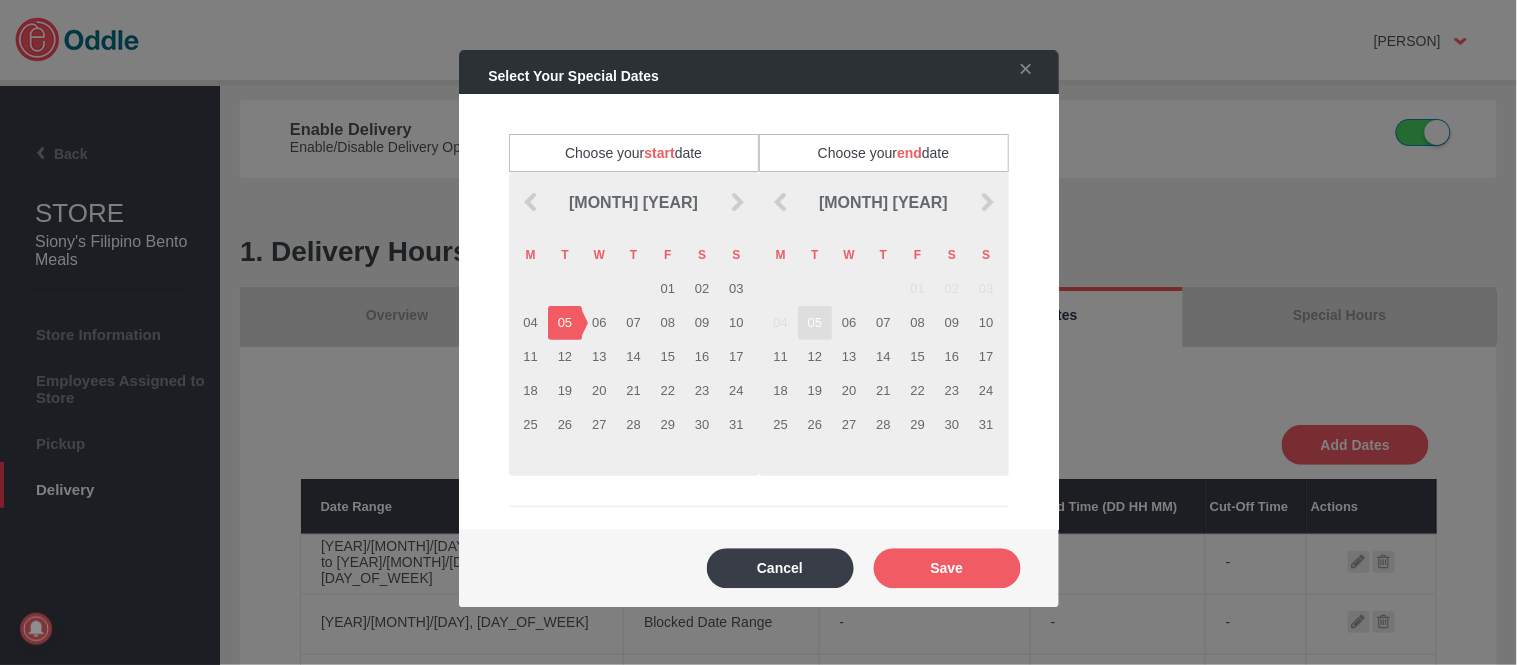 click on "05" at bounding box center [815, 323] 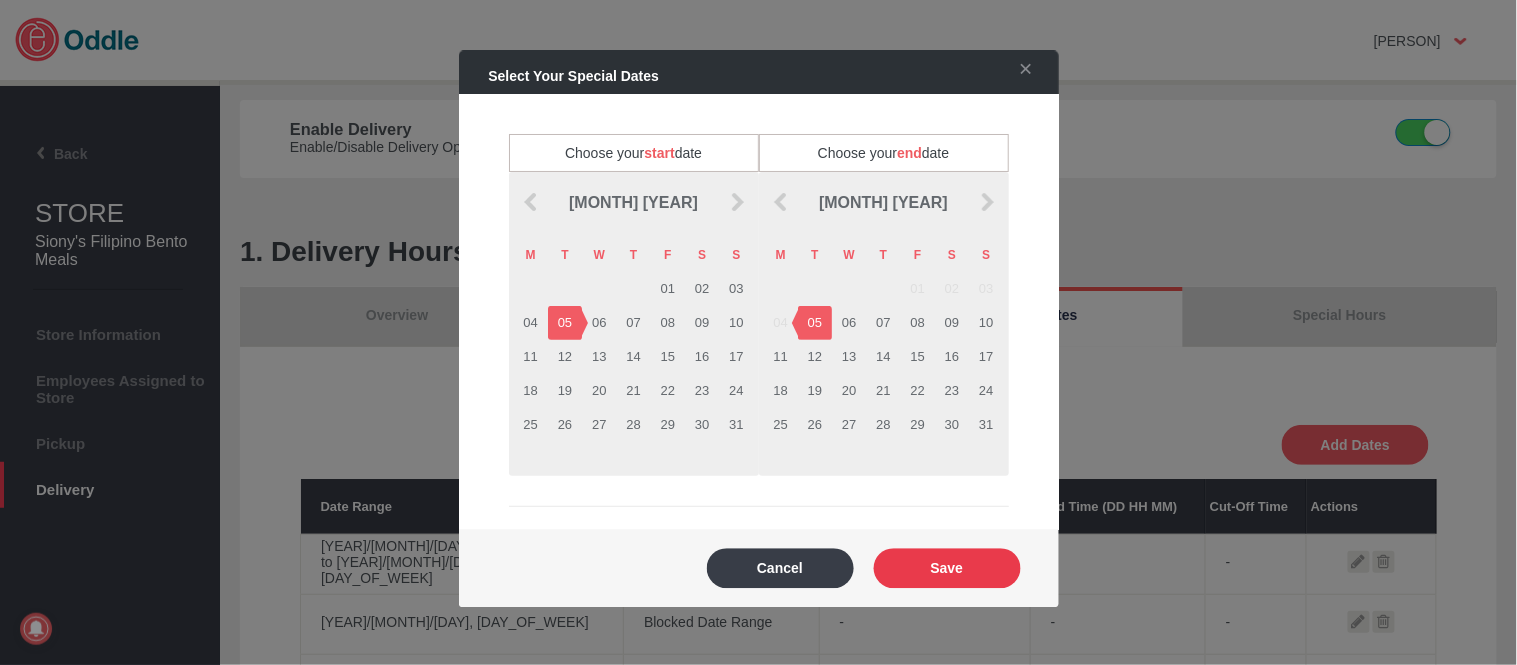 click on "Save" at bounding box center (947, 568) 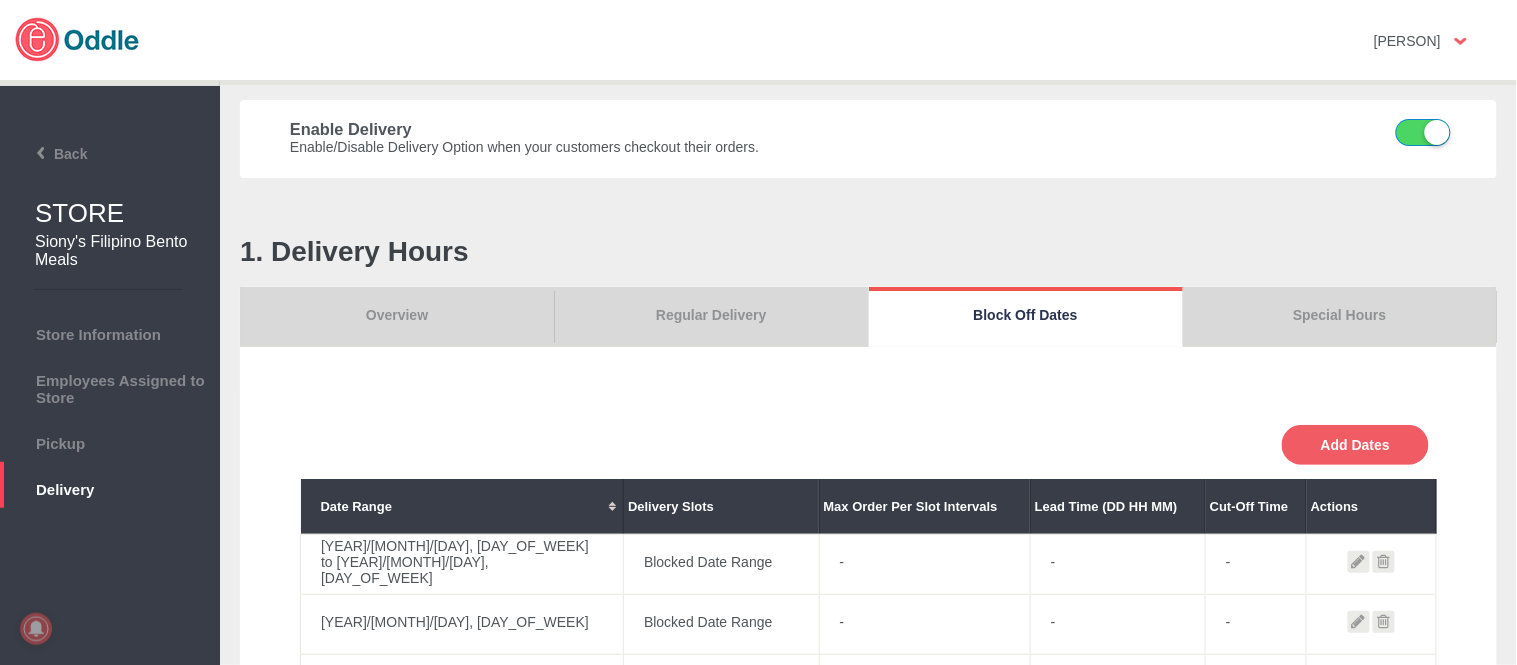 click on "Overview" at bounding box center (397, 317) 